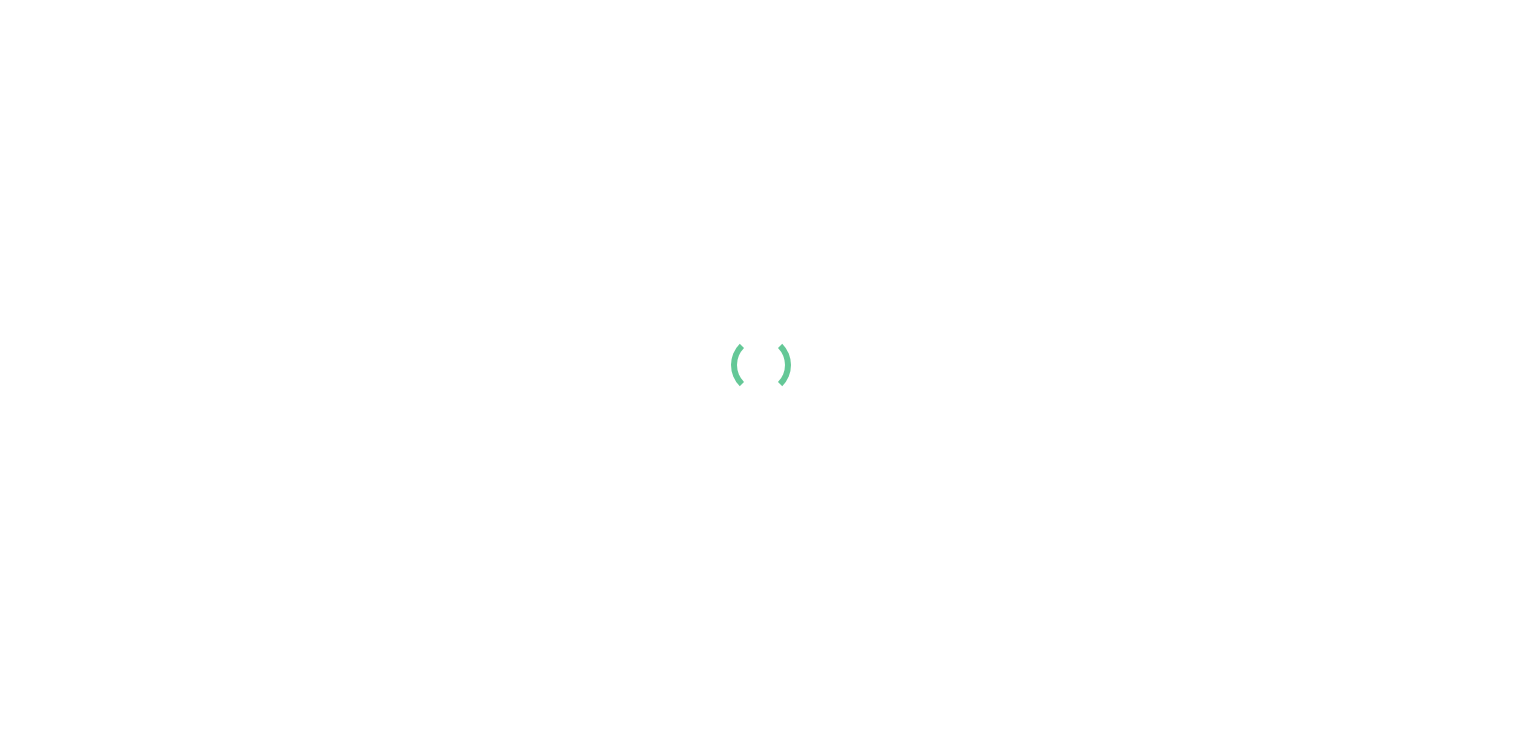scroll, scrollTop: 0, scrollLeft: 0, axis: both 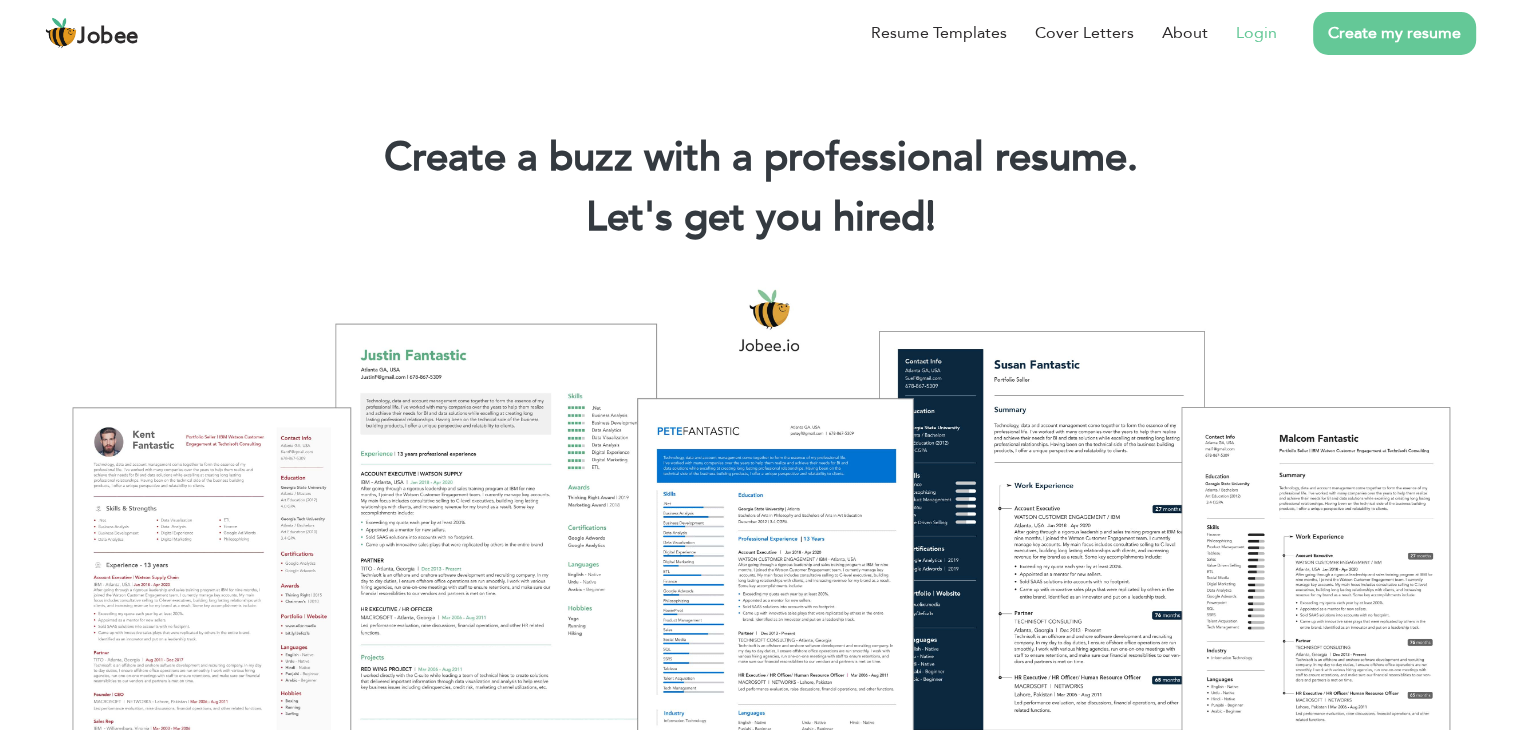 click on "Login" at bounding box center [1256, 33] 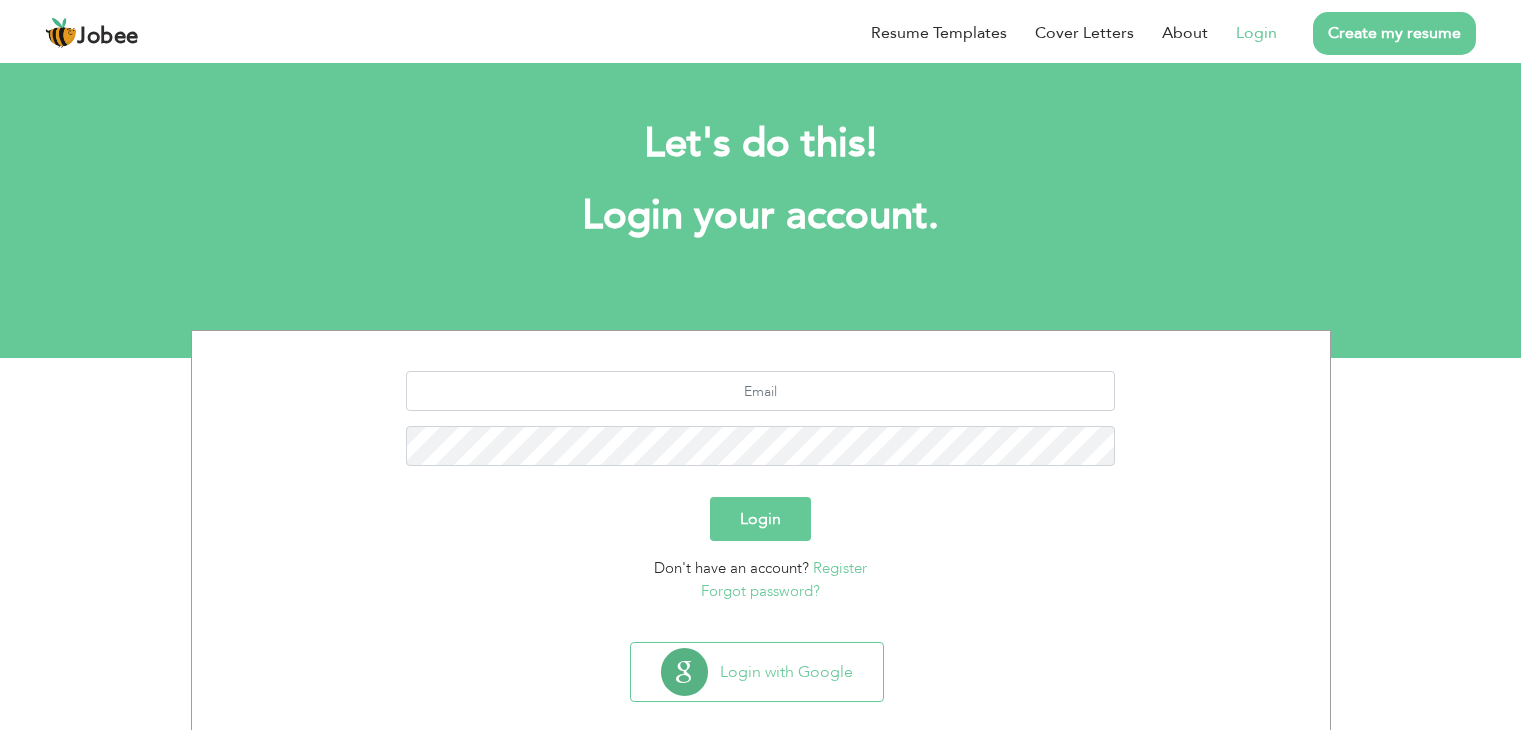 scroll, scrollTop: 0, scrollLeft: 0, axis: both 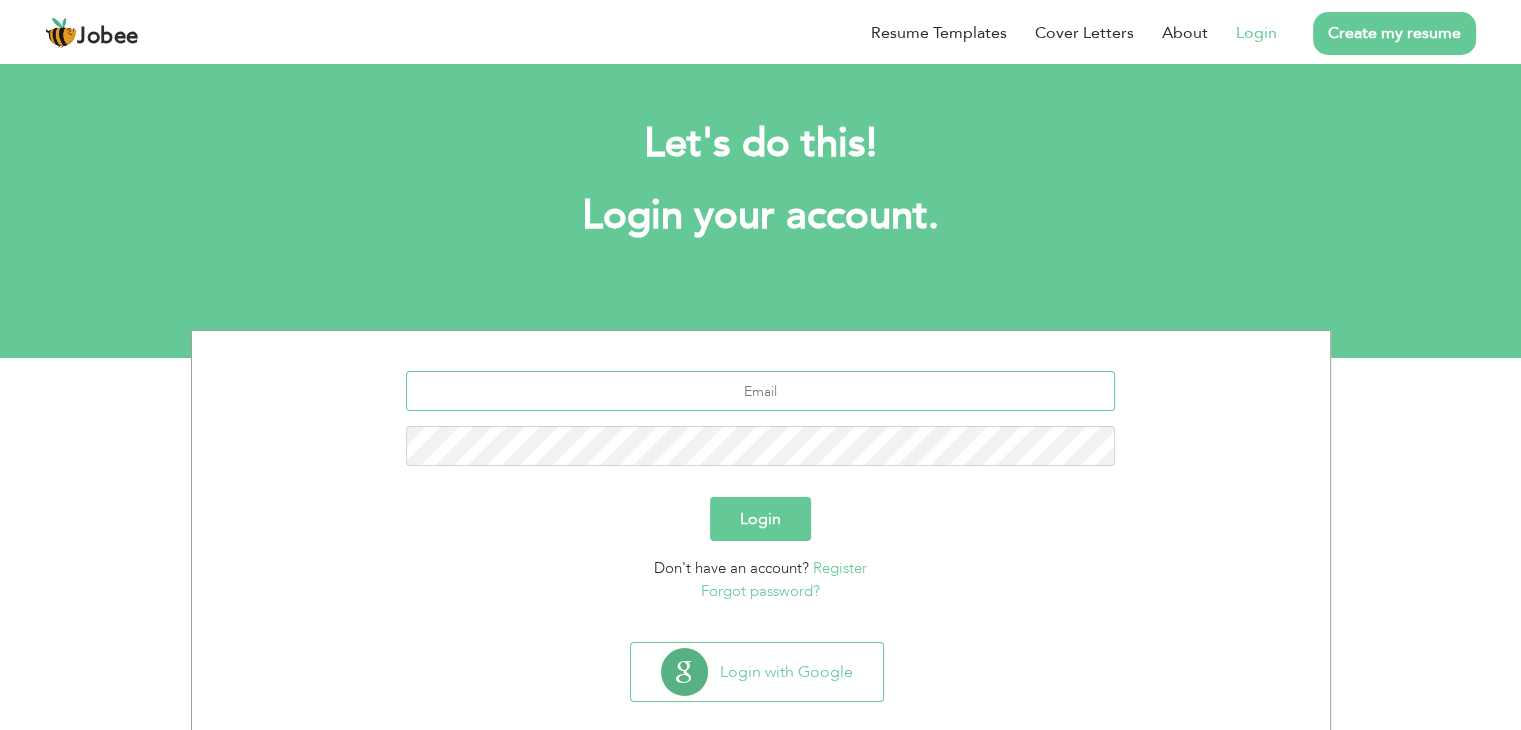type on "[EMAIL_ADDRESS][DOMAIN_NAME]" 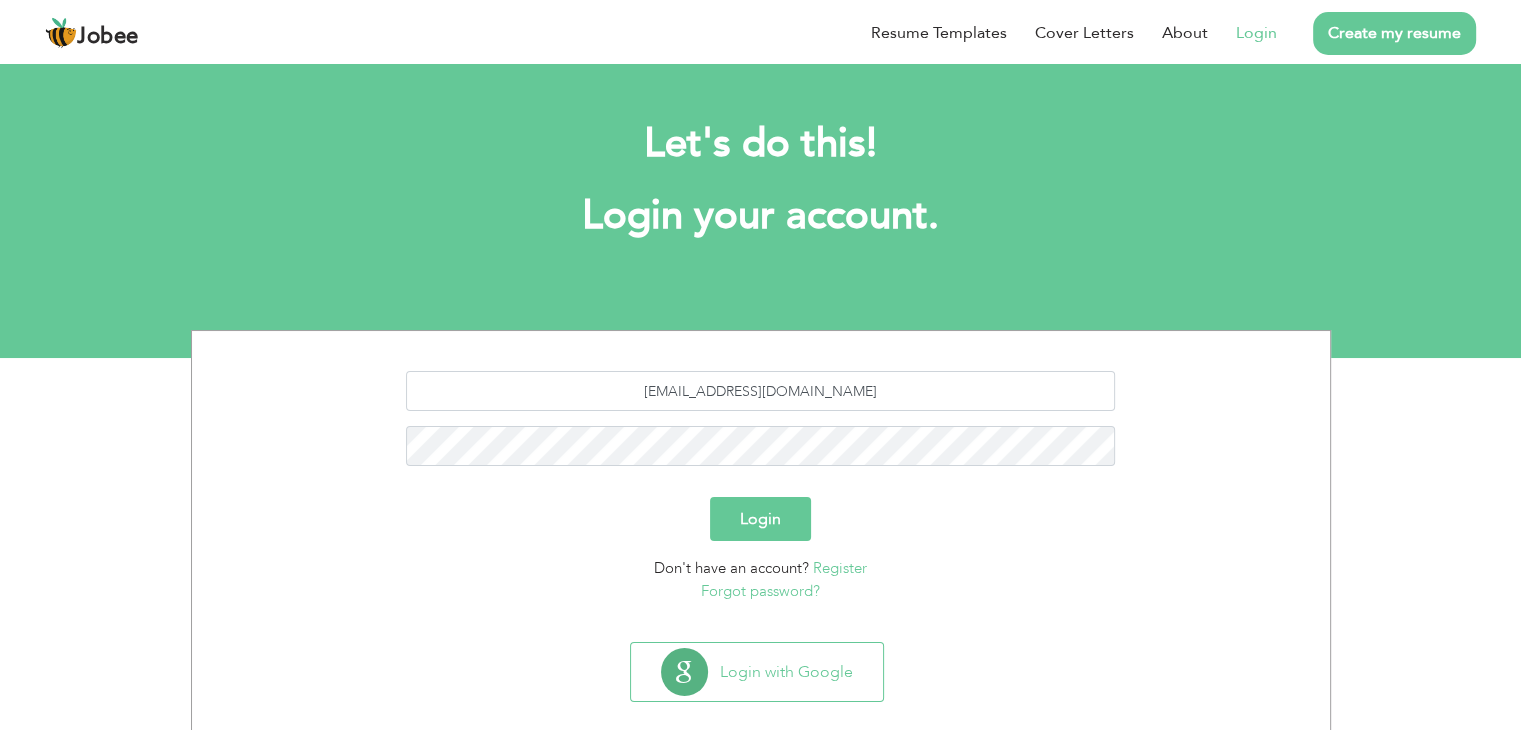 click on "Login" at bounding box center [760, 519] 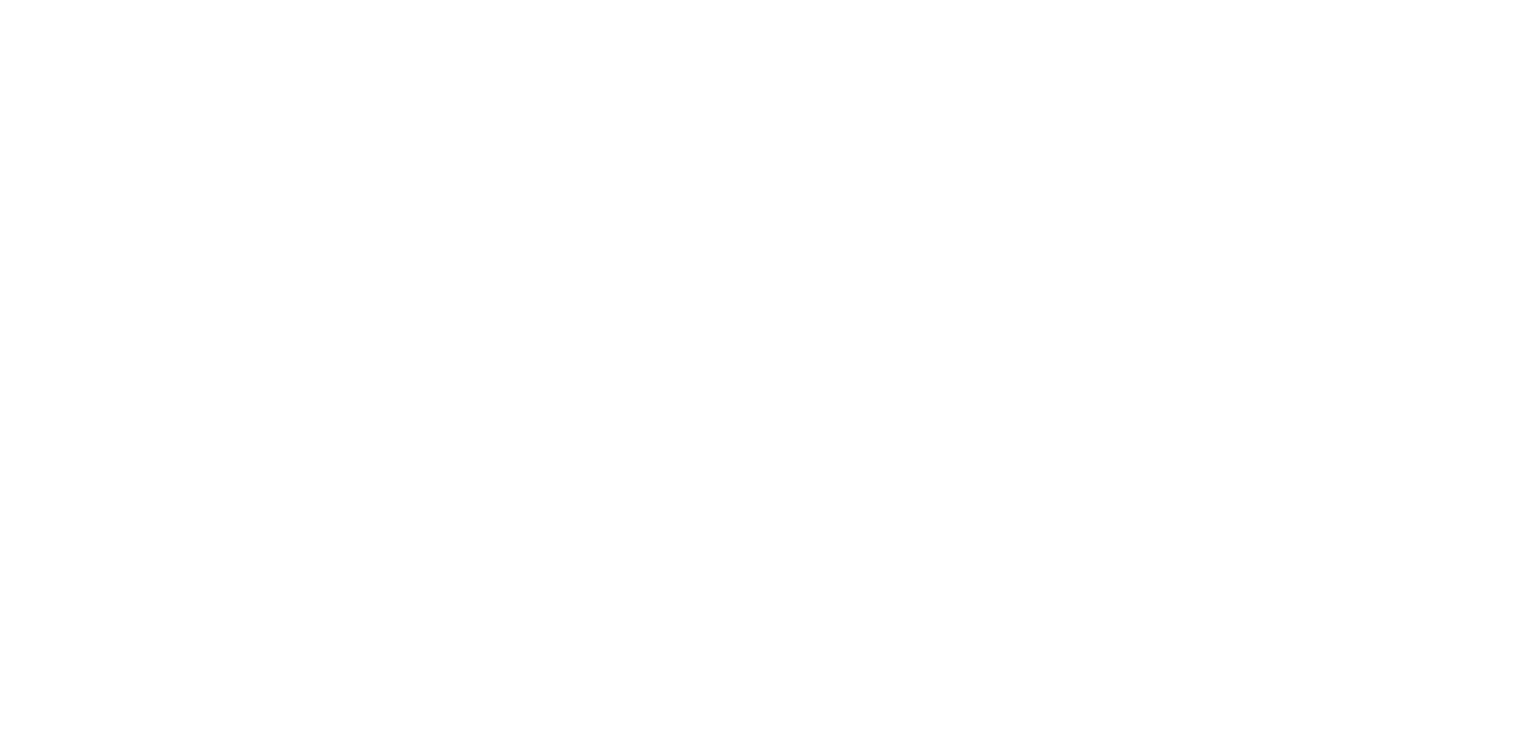 scroll, scrollTop: 0, scrollLeft: 0, axis: both 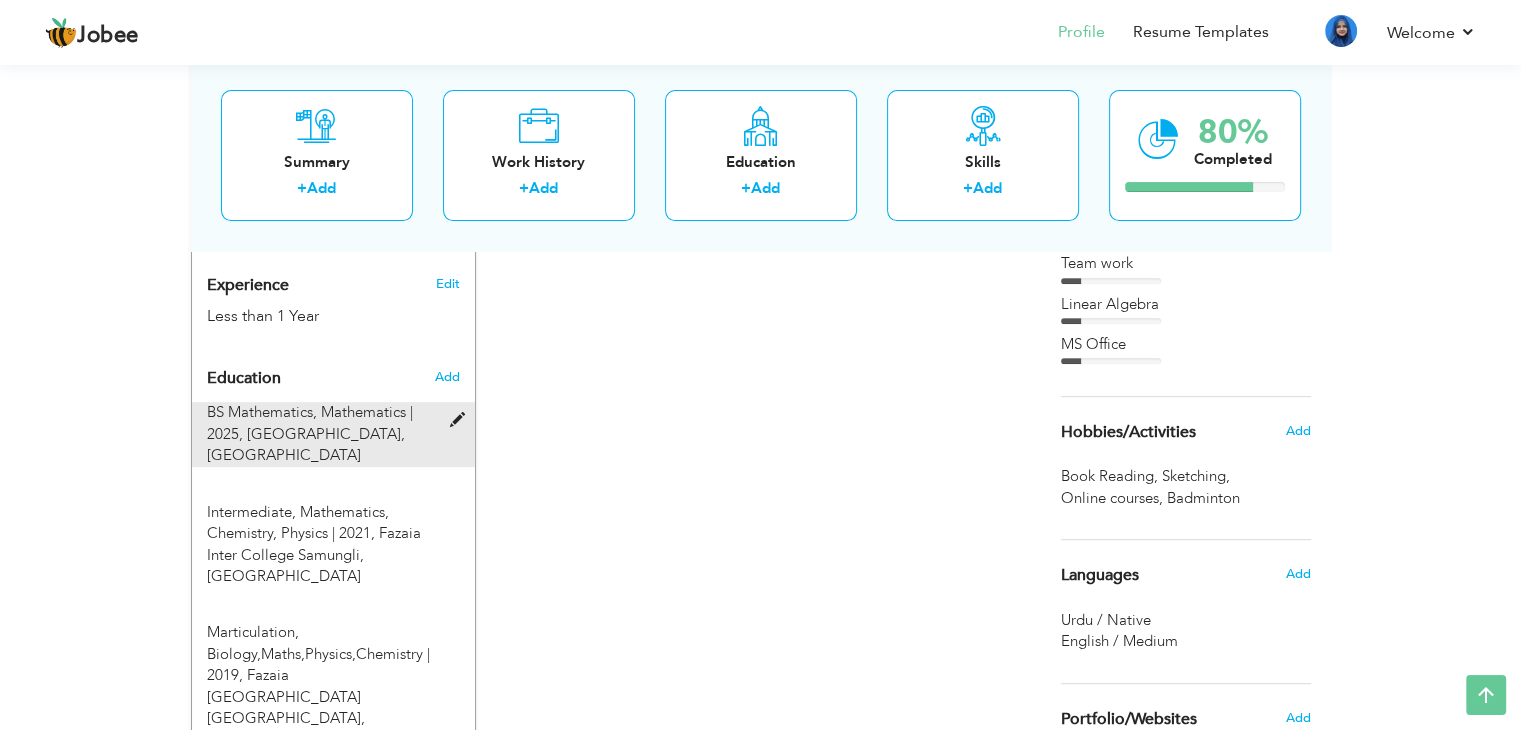 click at bounding box center [461, 420] 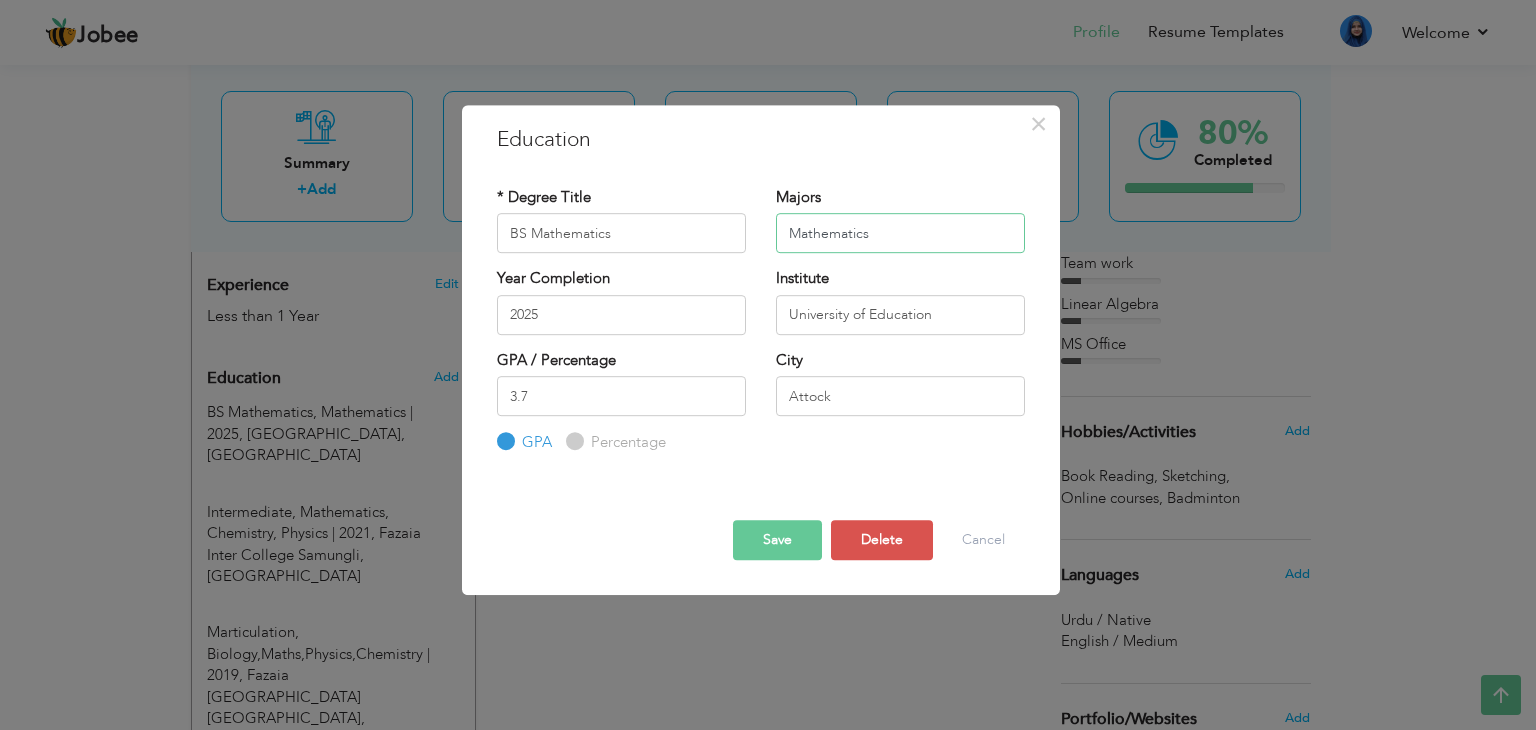 click on "Mathematics" at bounding box center (900, 233) 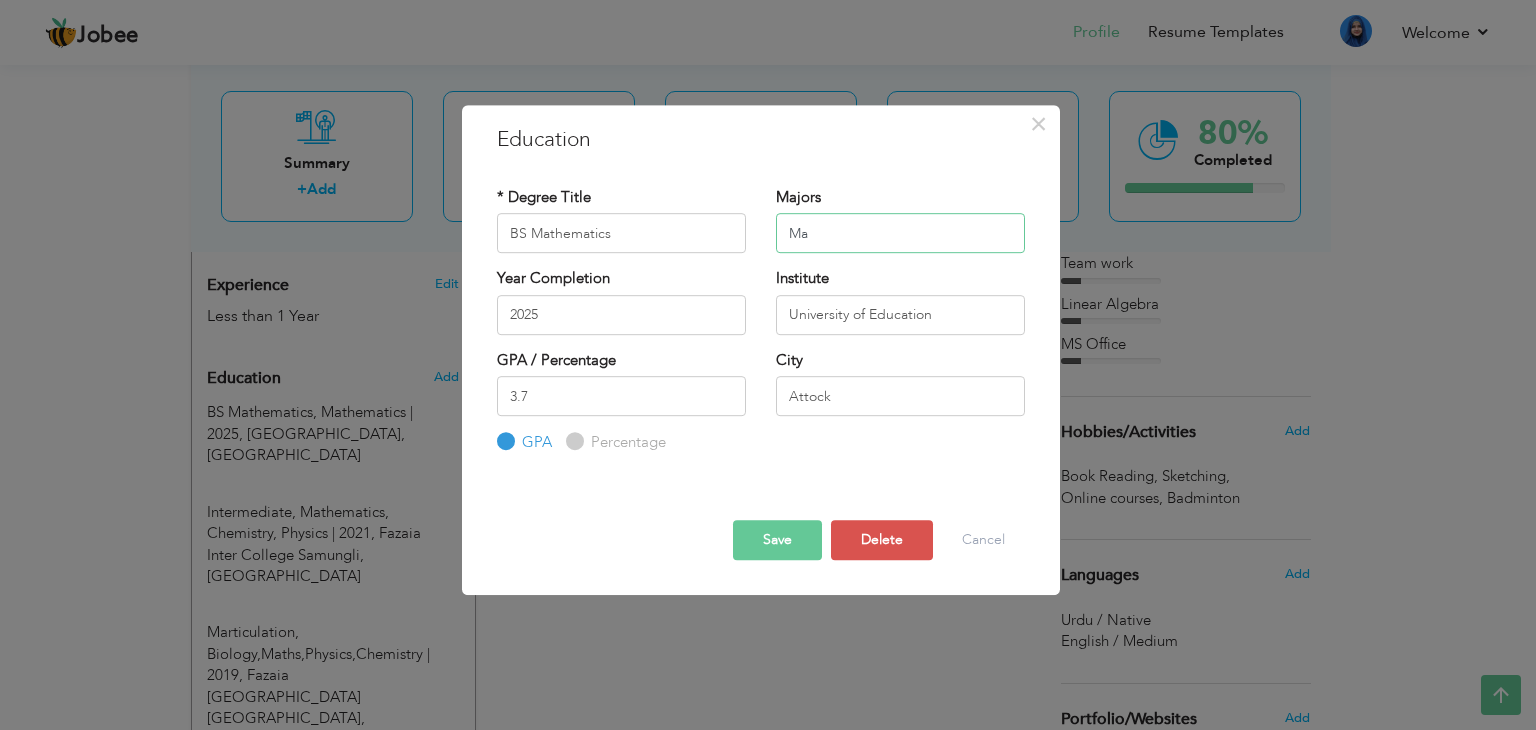 type on "M" 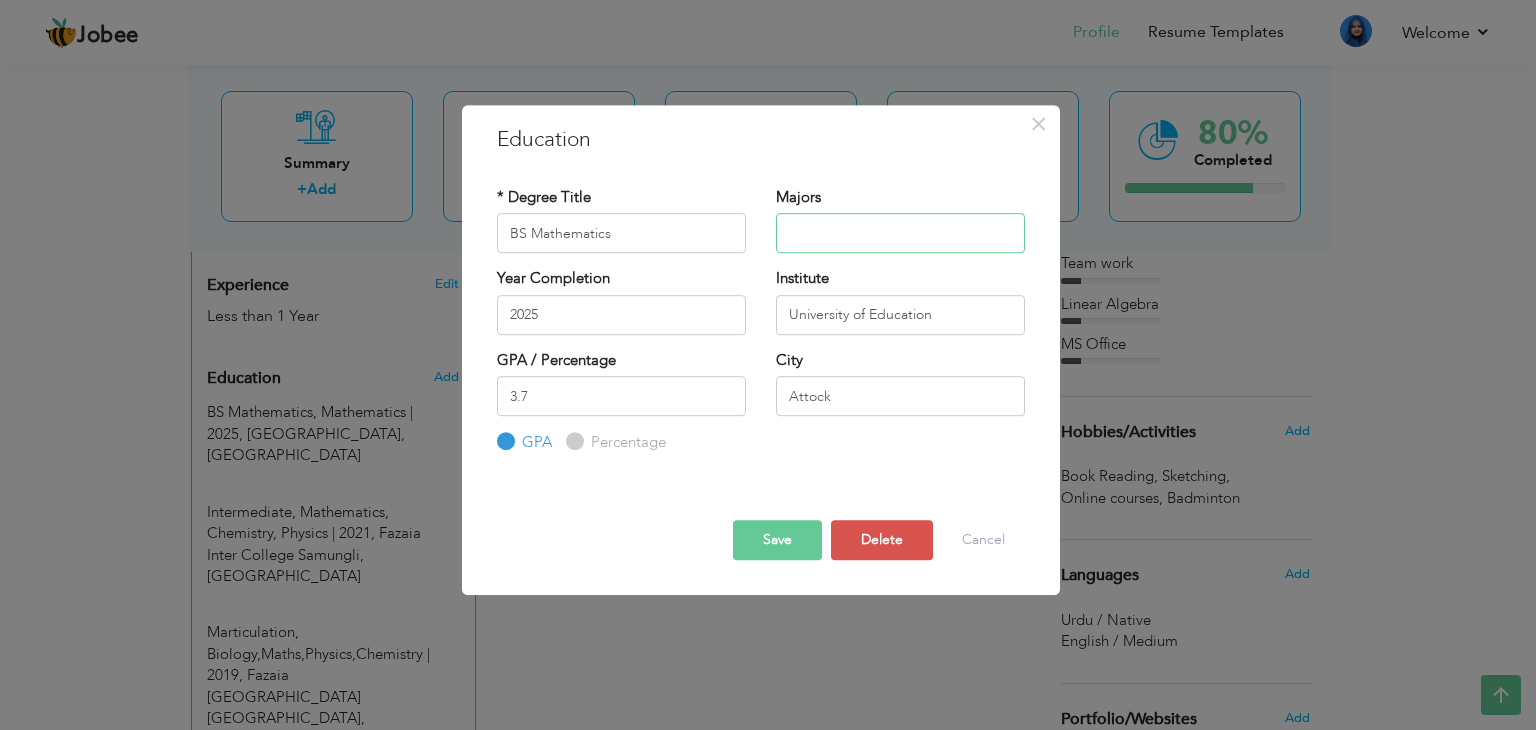 type 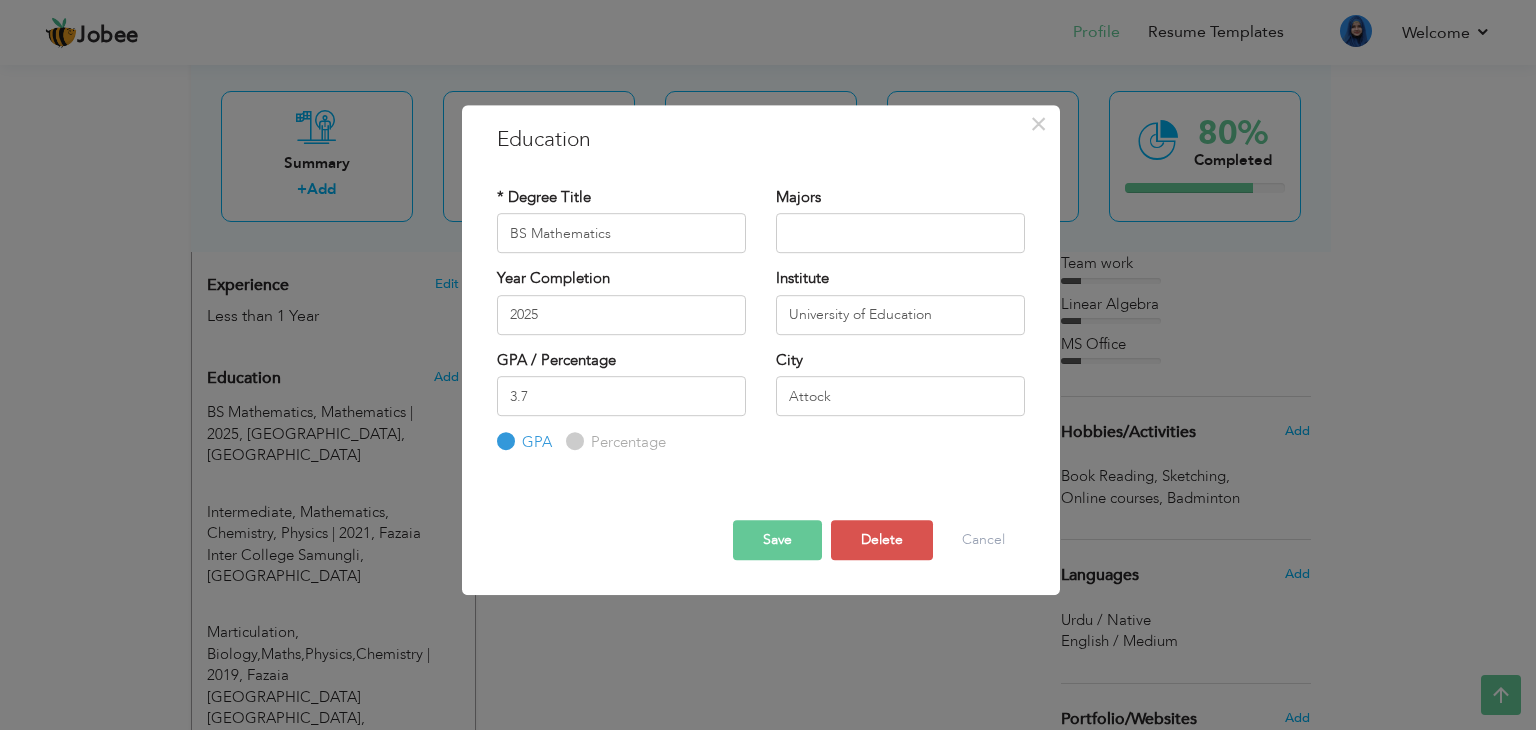 click on "Save" at bounding box center (777, 540) 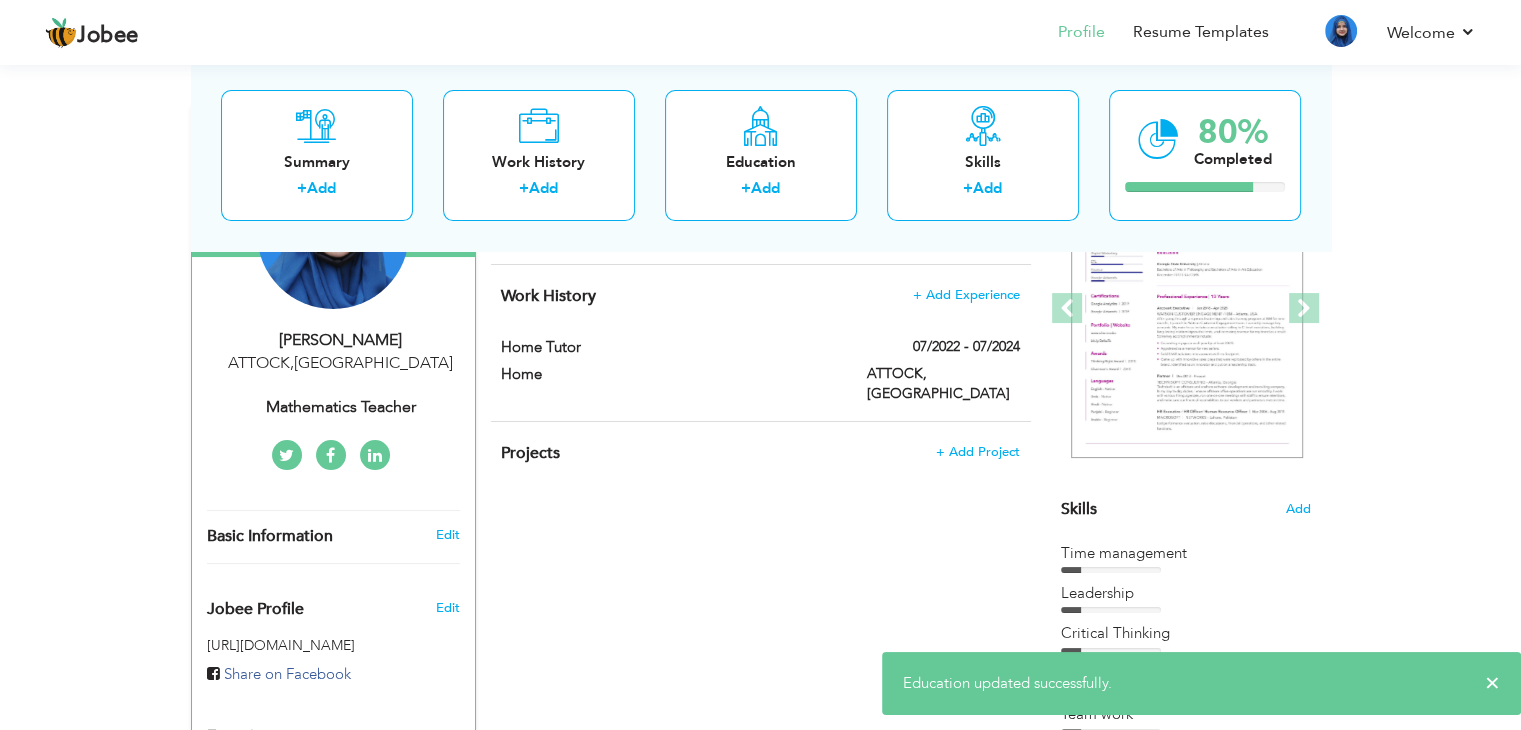 scroll, scrollTop: 0, scrollLeft: 0, axis: both 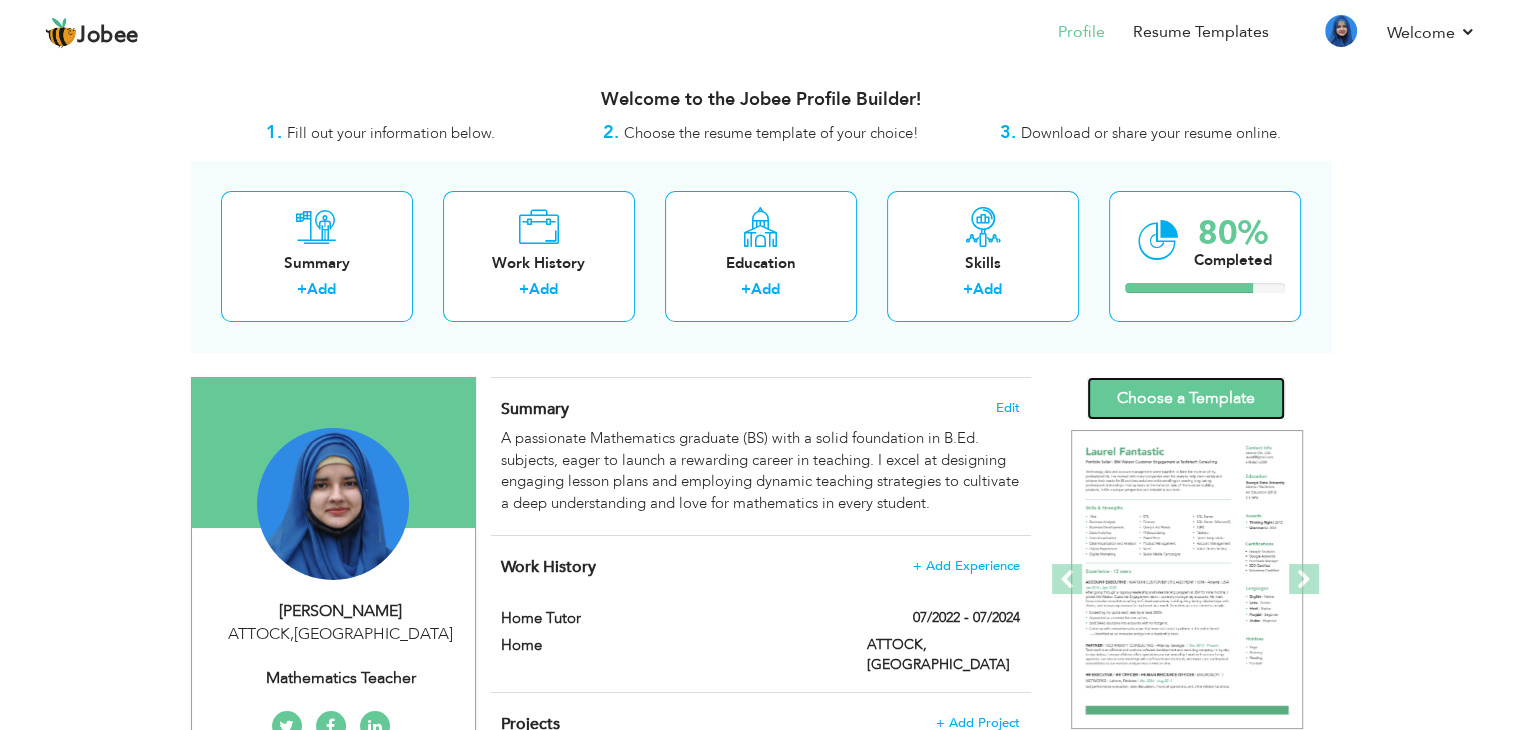click on "Choose a Template" at bounding box center (1186, 398) 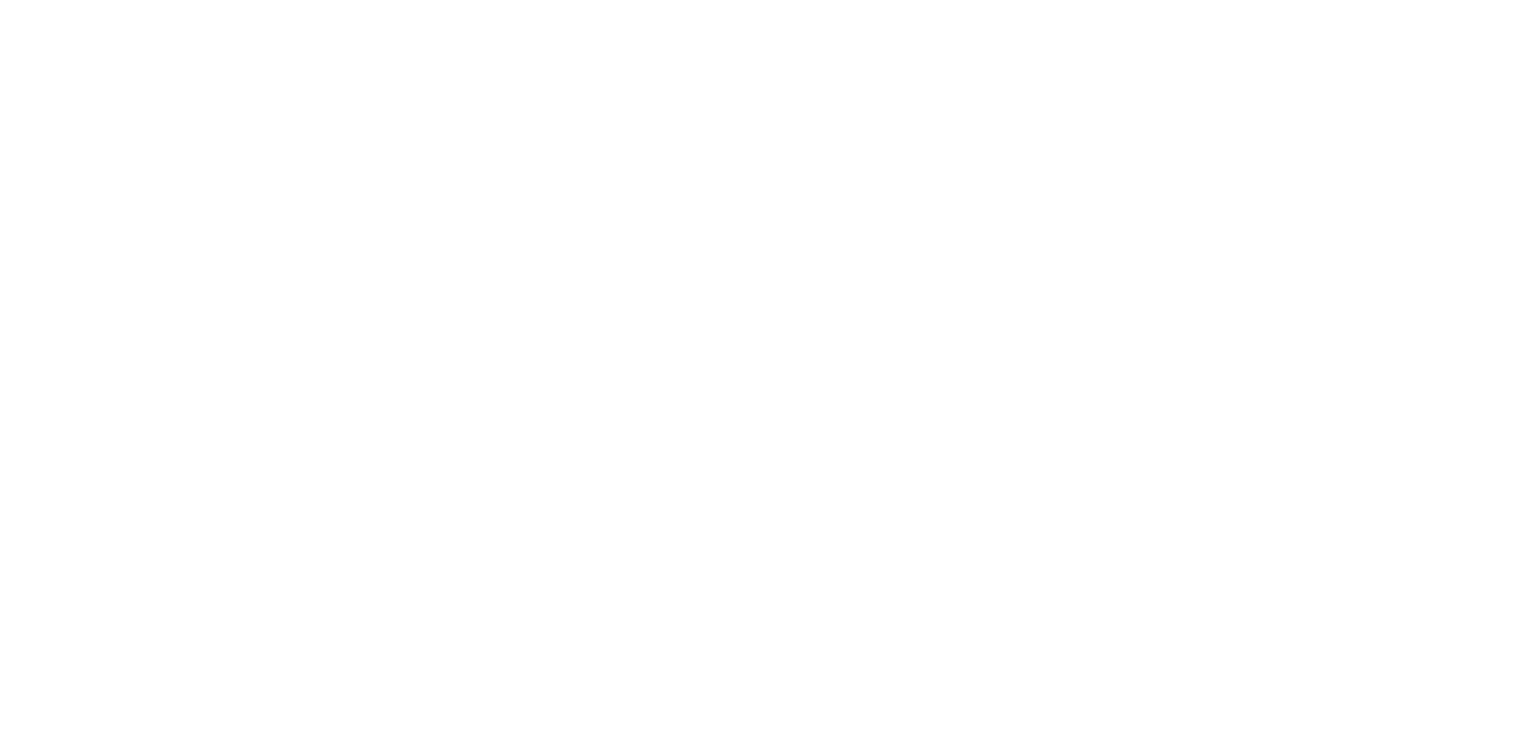 scroll, scrollTop: 0, scrollLeft: 0, axis: both 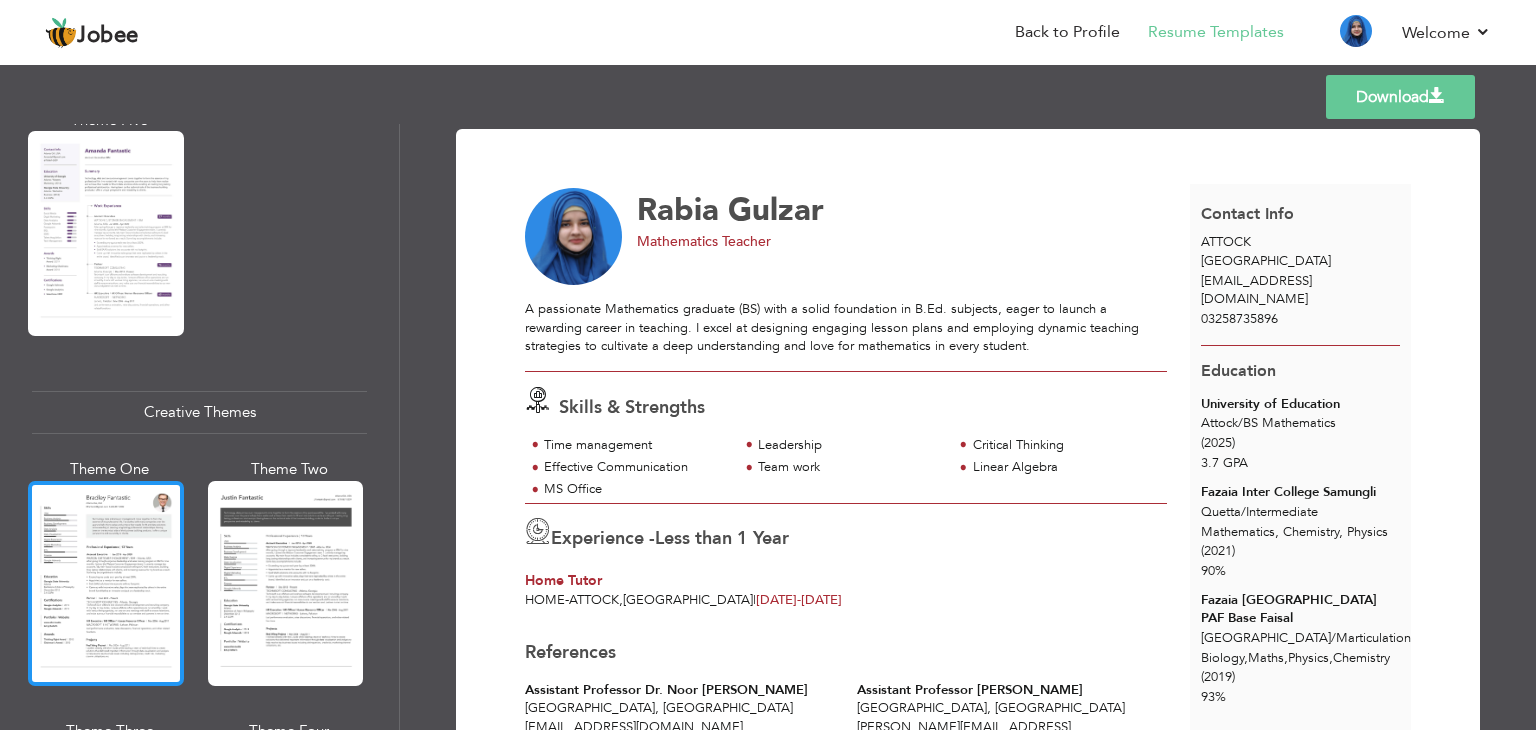 click at bounding box center [106, 583] 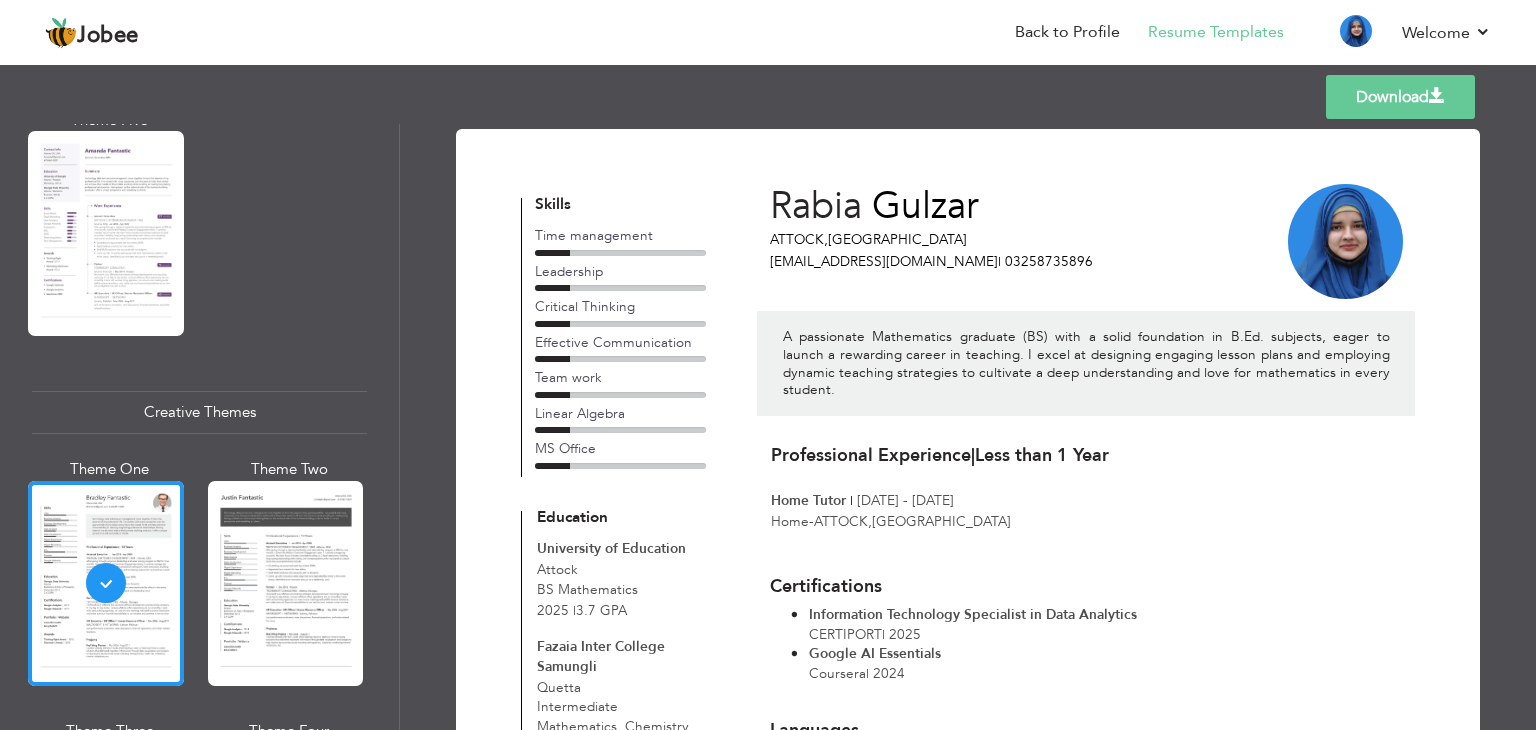 click on "Download" at bounding box center (1400, 97) 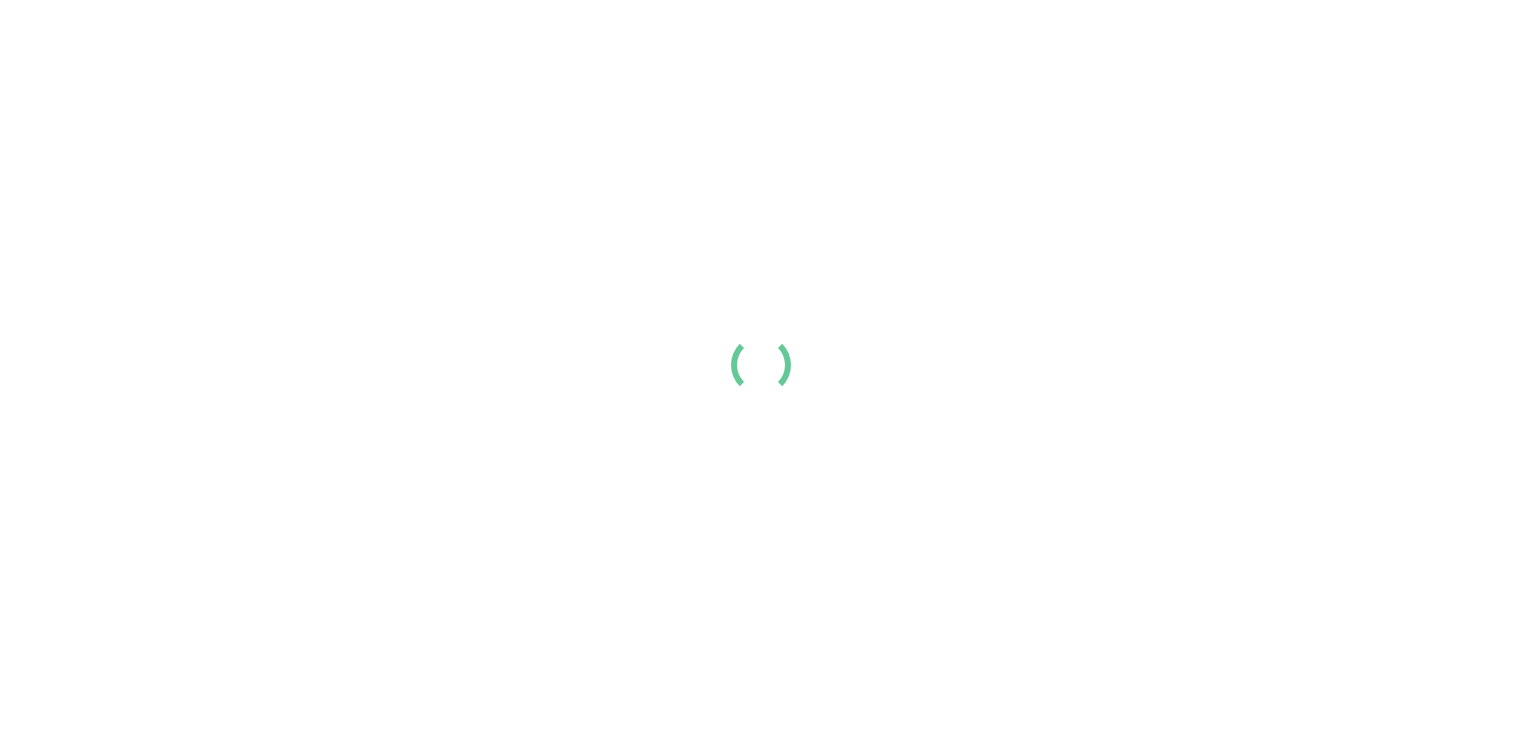 scroll, scrollTop: 0, scrollLeft: 0, axis: both 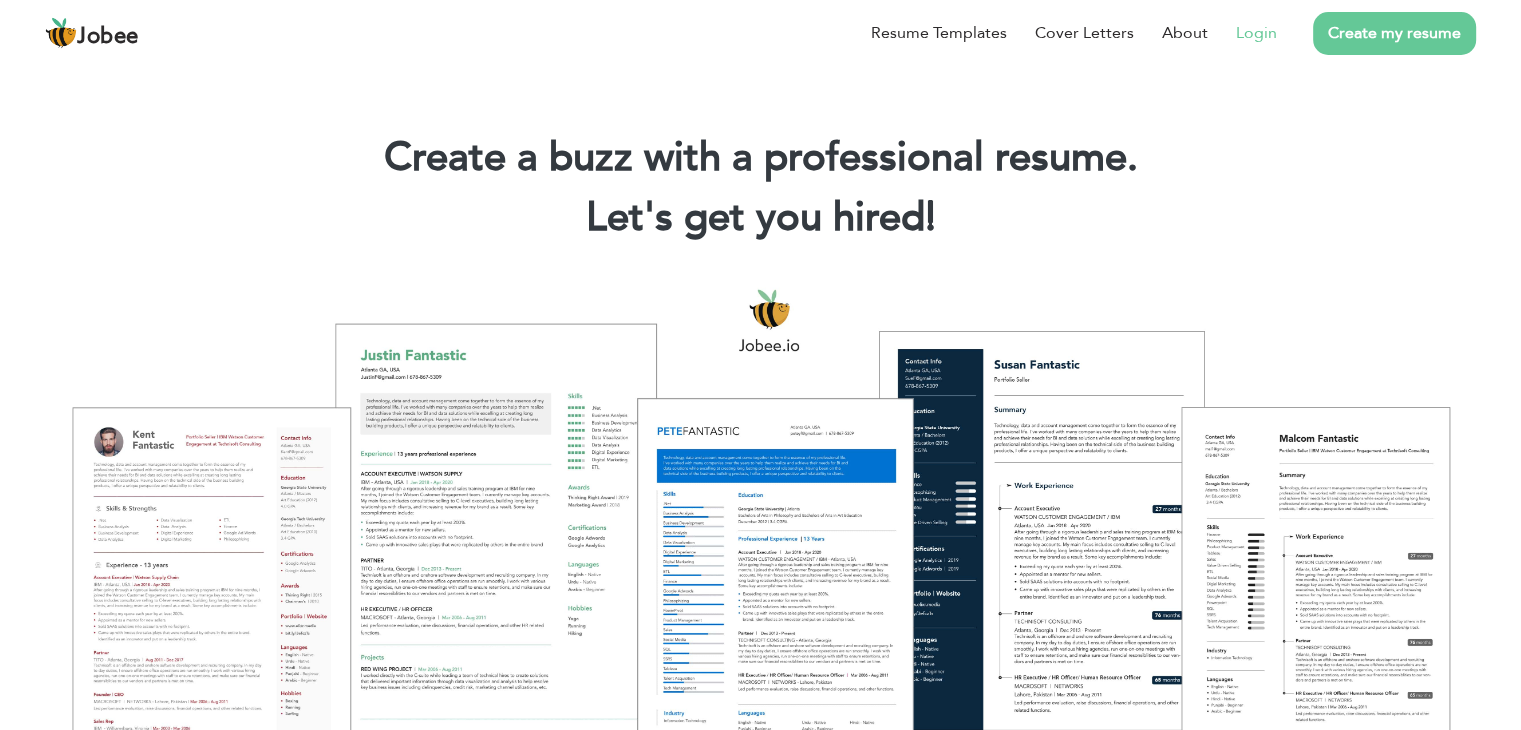 click on "Login" at bounding box center [1242, 33] 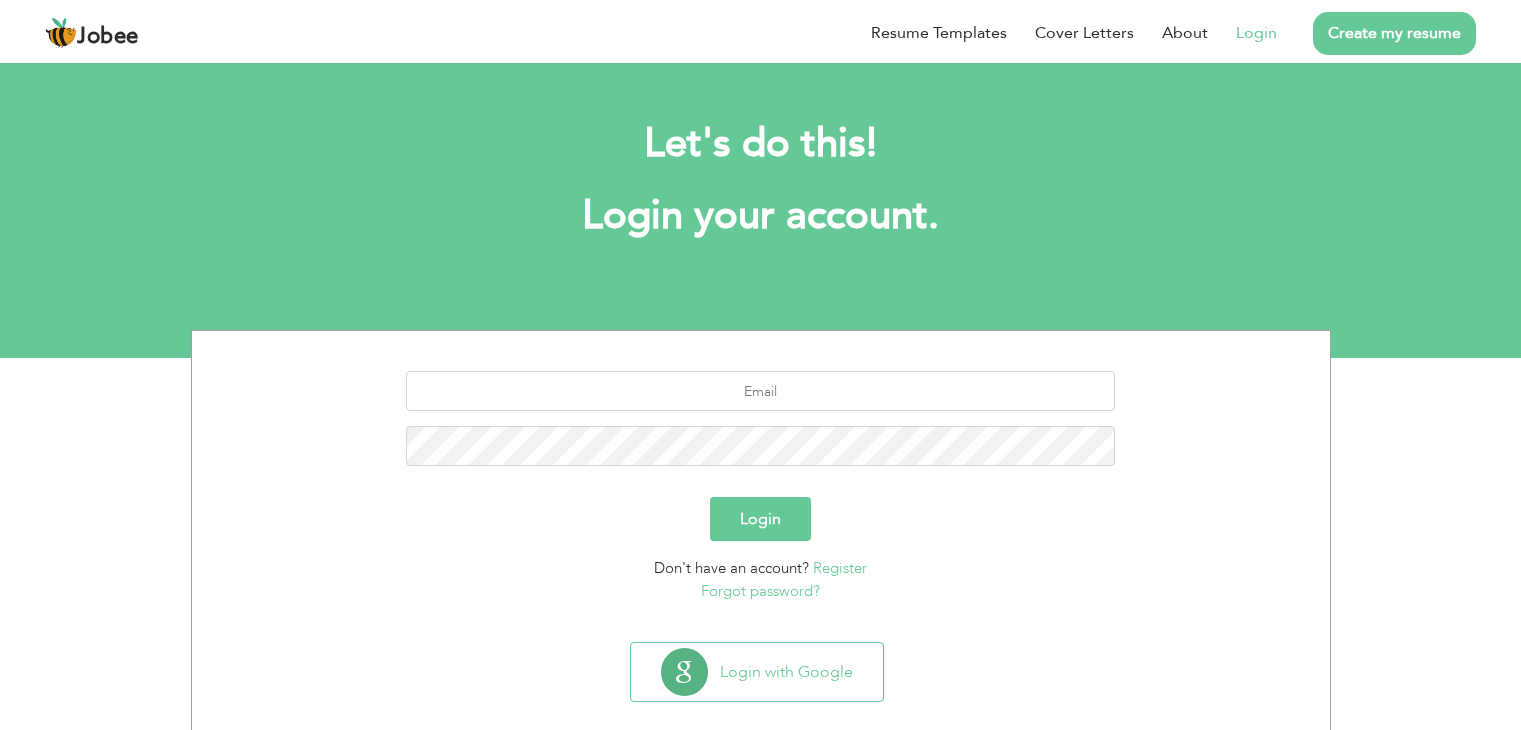 scroll, scrollTop: 0, scrollLeft: 0, axis: both 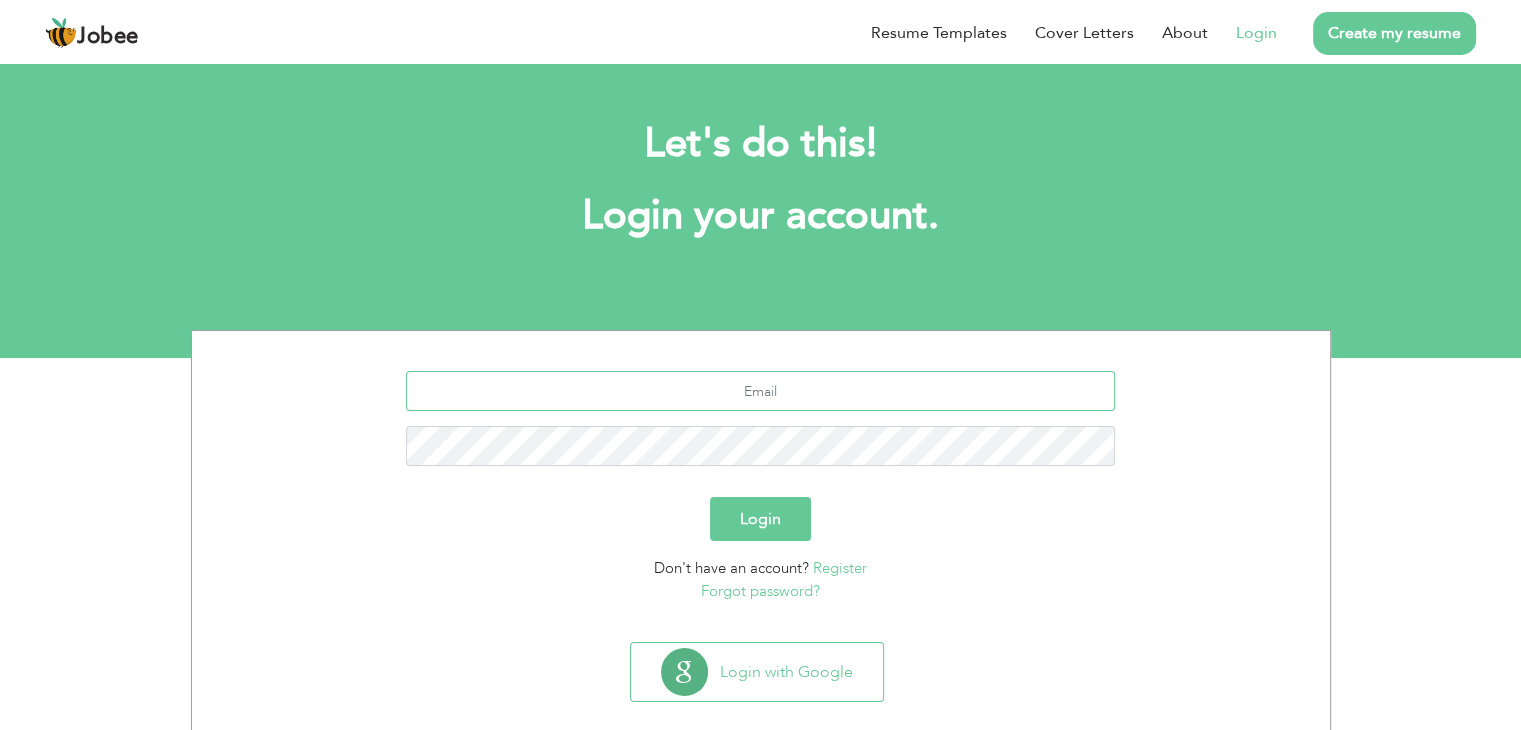 type on "rabiagulzar.official@gmail.com" 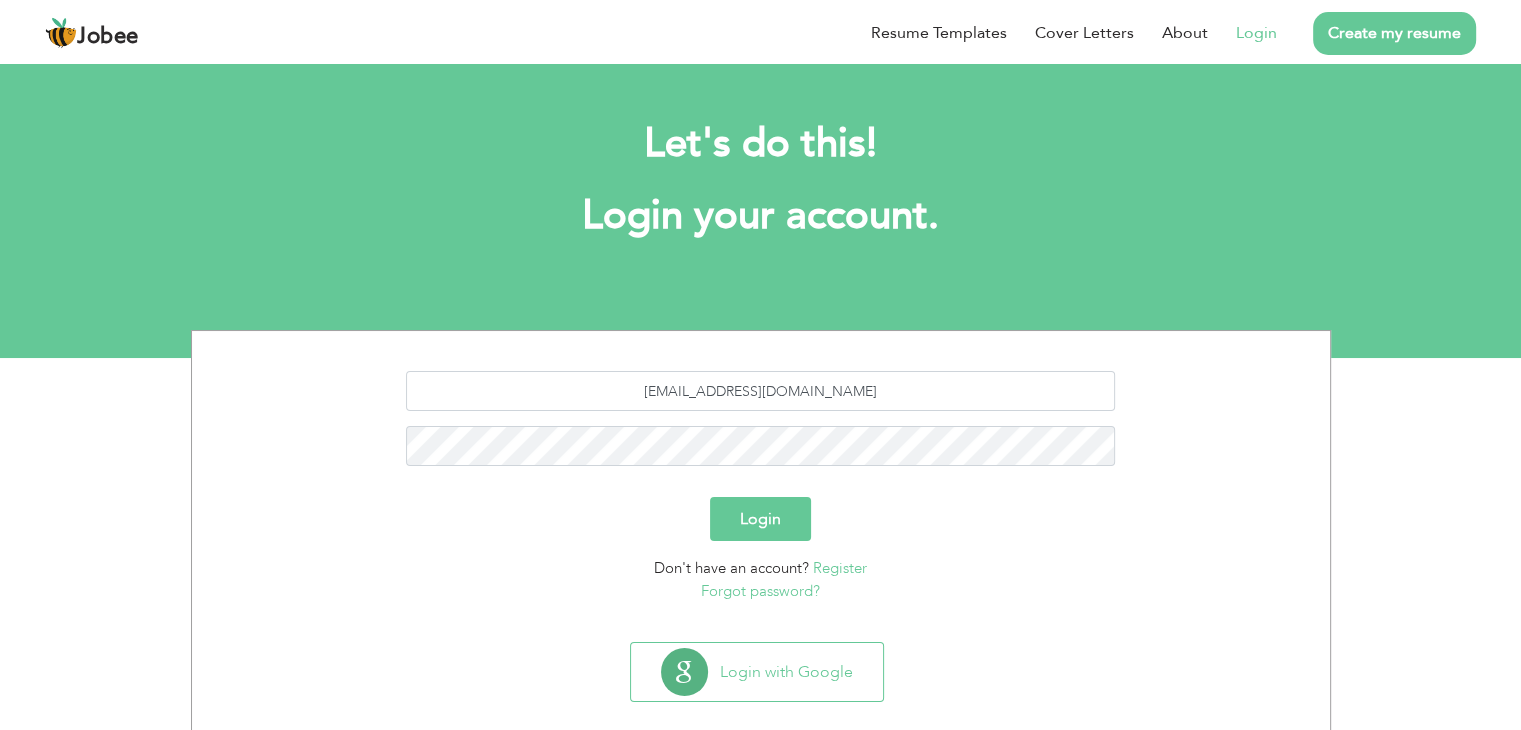 click on "Login" at bounding box center (760, 519) 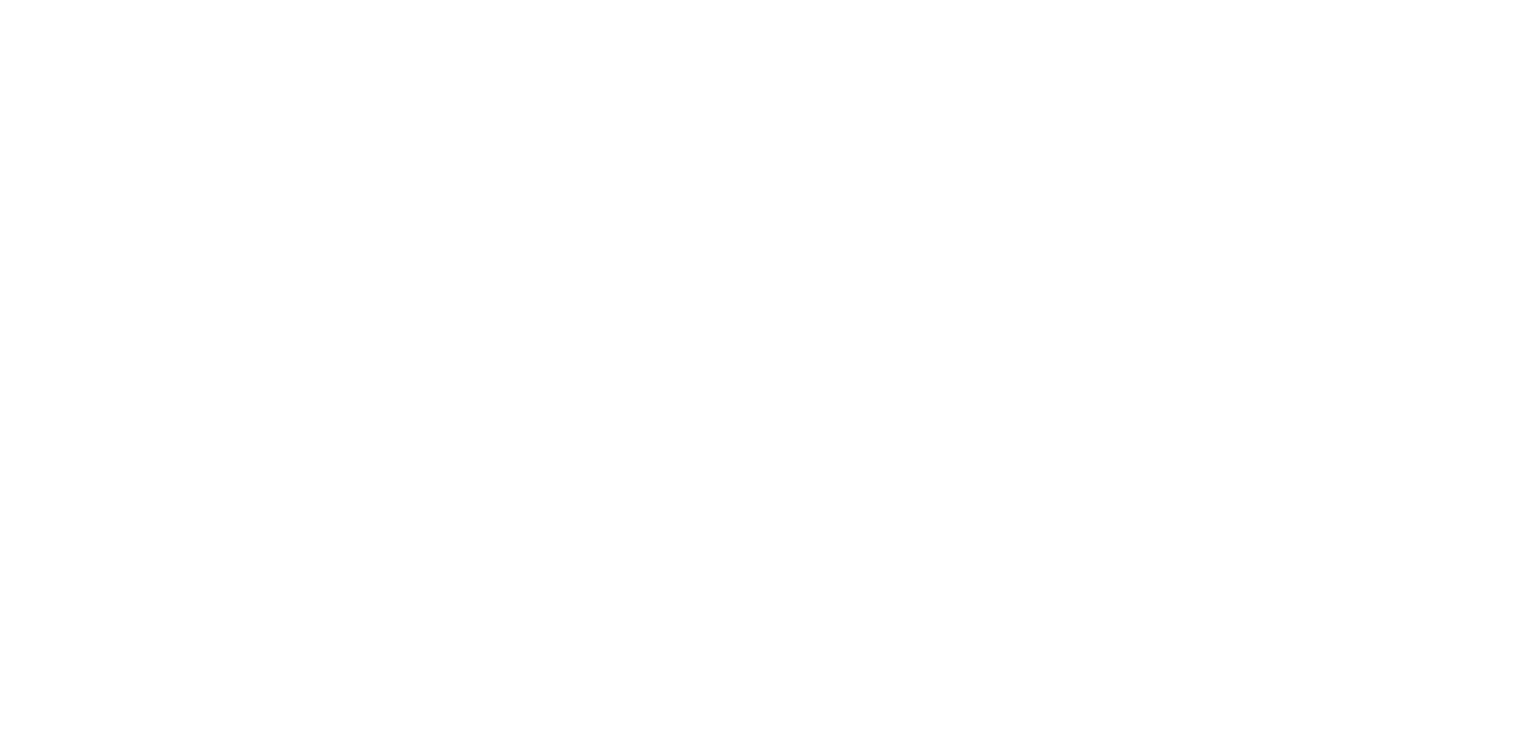 scroll, scrollTop: 0, scrollLeft: 0, axis: both 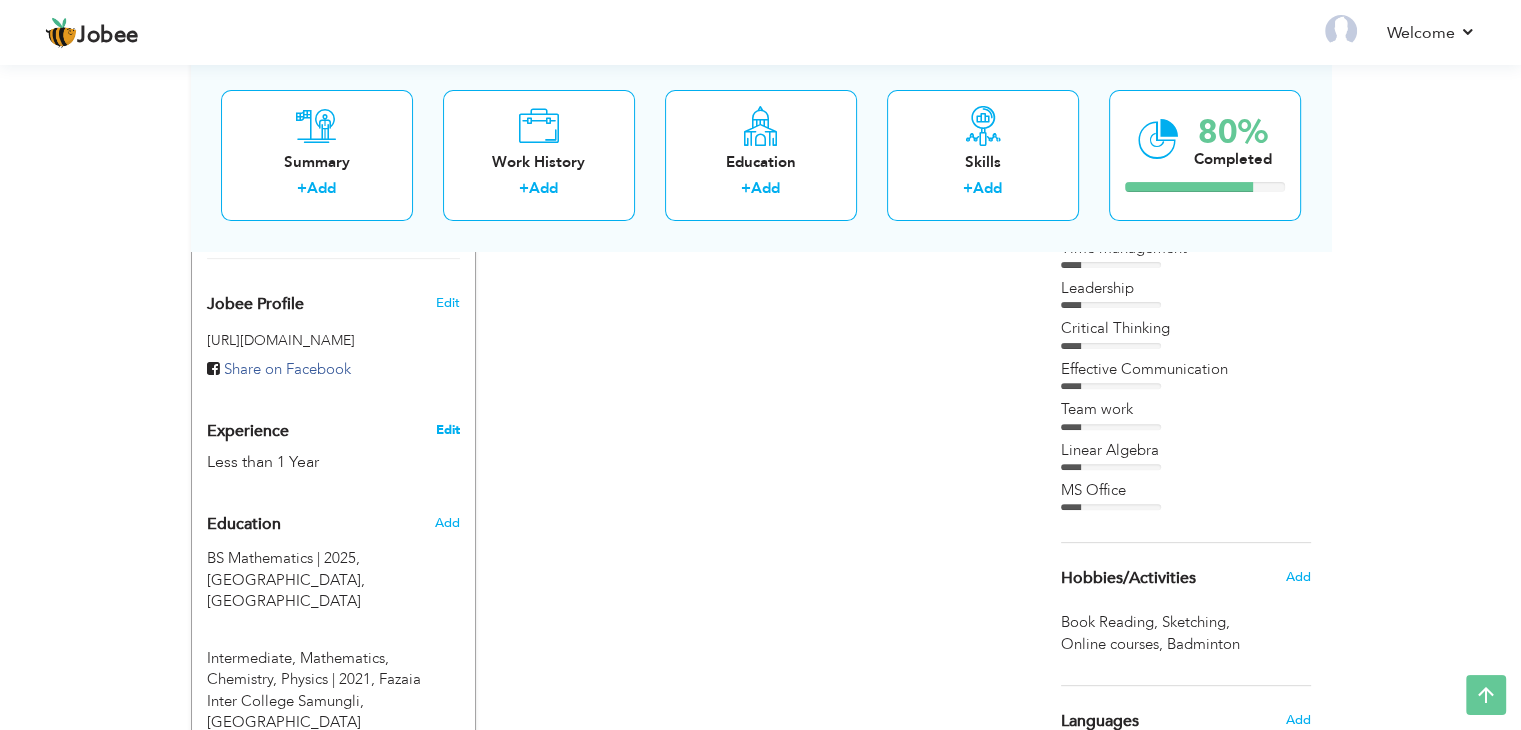 click on "Edit" at bounding box center (447, 430) 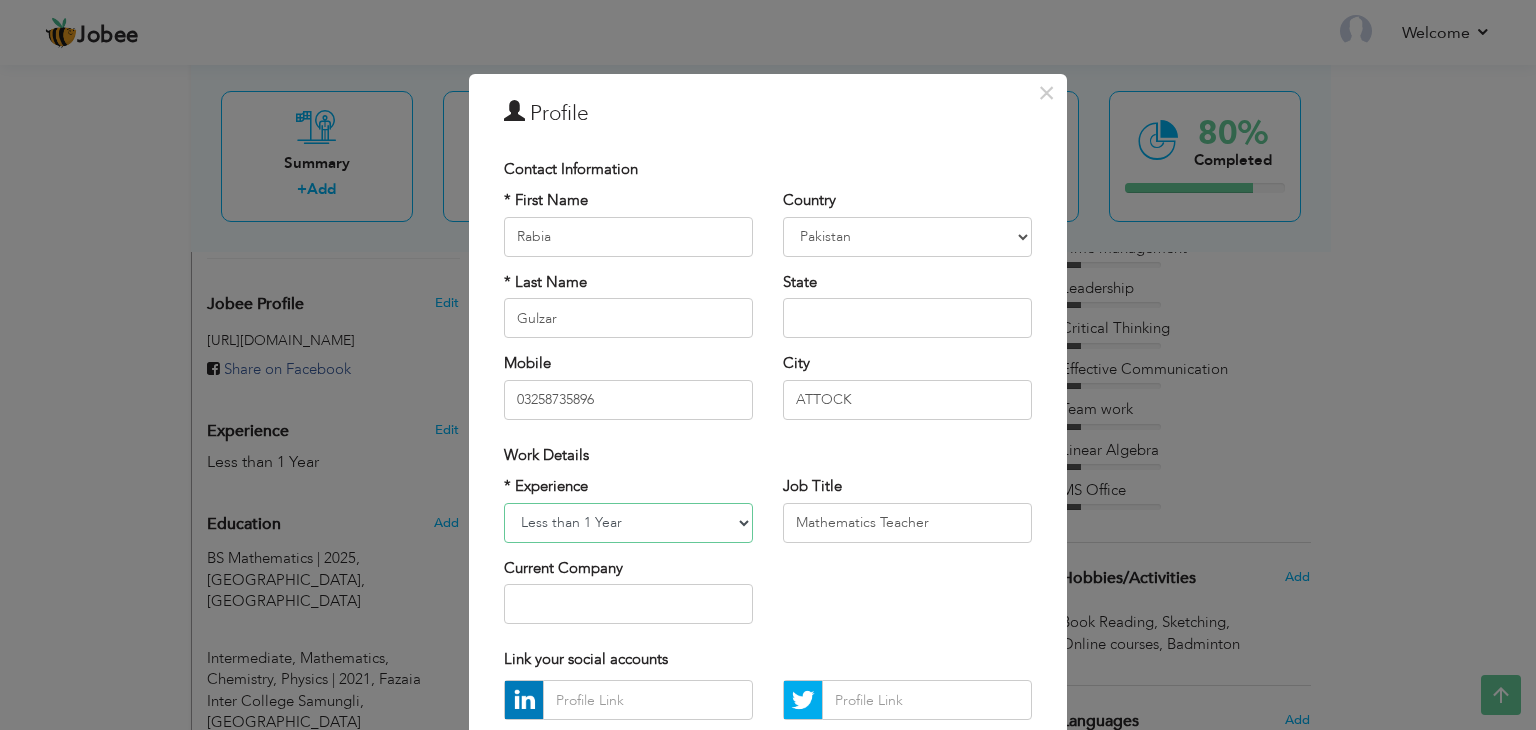 click on "Entry Level Less than 1 Year 1 Year 2 Years 3 Years 4 Years 5 Years 6 Years 7 Years 8 Years 9 Years 10 Years 11 Years 12 Years 13 Years 14 Years 15 Years 16 Years 17 Years 18 Years 19 Years 20 Years 21 Years 22 Years 23 Years 24 Years 25 Years 26 Years 27 Years 28 Years 29 Years 30 Years 31 Years 32 Years 33 Years 34 Years 35 Years More than 35 Years" at bounding box center (628, 523) 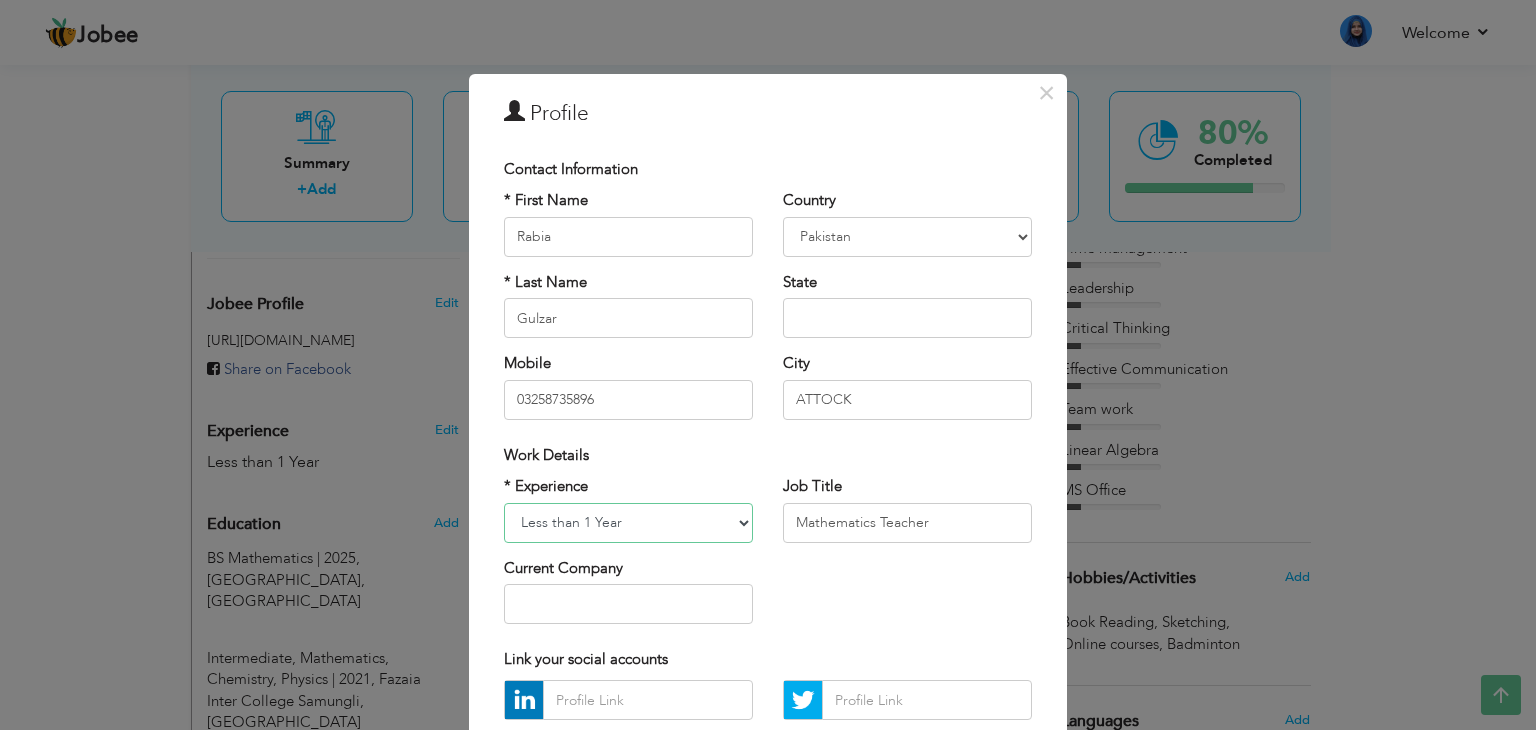 click on "Entry Level Less than 1 Year 1 Year 2 Years 3 Years 4 Years 5 Years 6 Years 7 Years 8 Years 9 Years 10 Years 11 Years 12 Years 13 Years 14 Years 15 Years 16 Years 17 Years 18 Years 19 Years 20 Years 21 Years 22 Years 23 Years 24 Years 25 Years 26 Years 27 Years 28 Years 29 Years 30 Years 31 Years 32 Years 33 Years 34 Years 35 Years More than 35 Years" at bounding box center (628, 523) 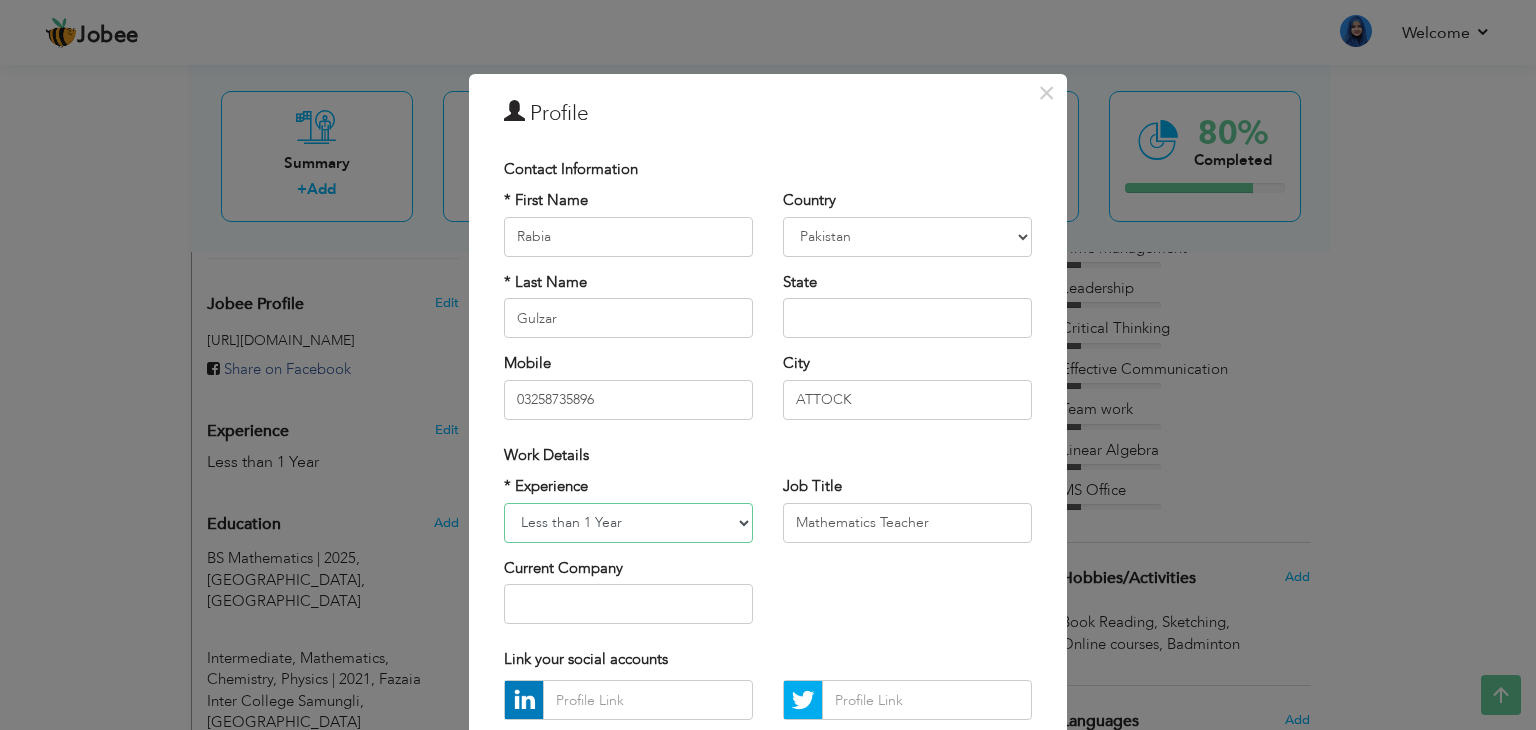select on "number:1" 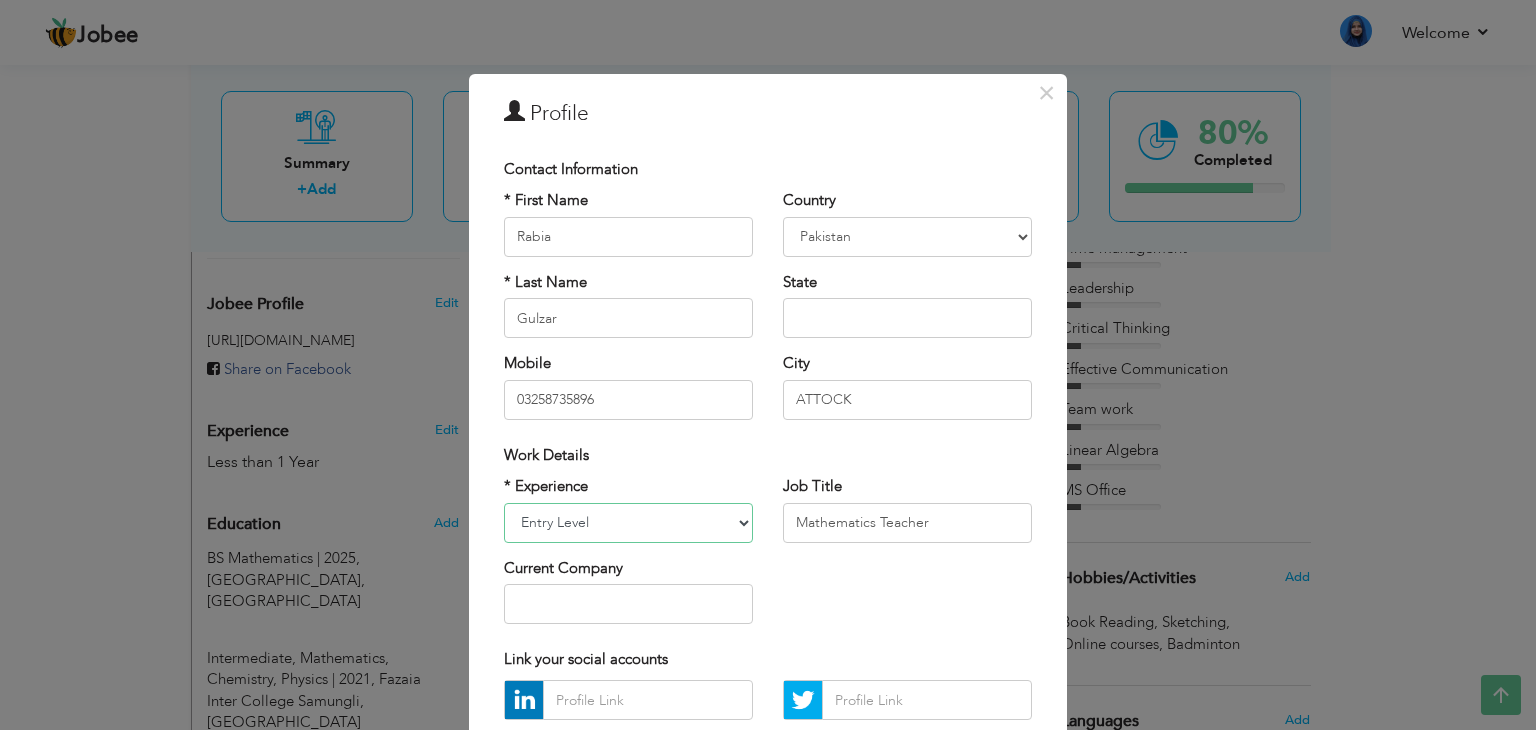 click on "Entry Level Less than 1 Year 1 Year 2 Years 3 Years 4 Years 5 Years 6 Years 7 Years 8 Years 9 Years 10 Years 11 Years 12 Years 13 Years 14 Years 15 Years 16 Years 17 Years 18 Years 19 Years 20 Years 21 Years 22 Years 23 Years 24 Years 25 Years 26 Years 27 Years 28 Years 29 Years 30 Years 31 Years 32 Years 33 Years 34 Years 35 Years More than 35 Years" at bounding box center (628, 523) 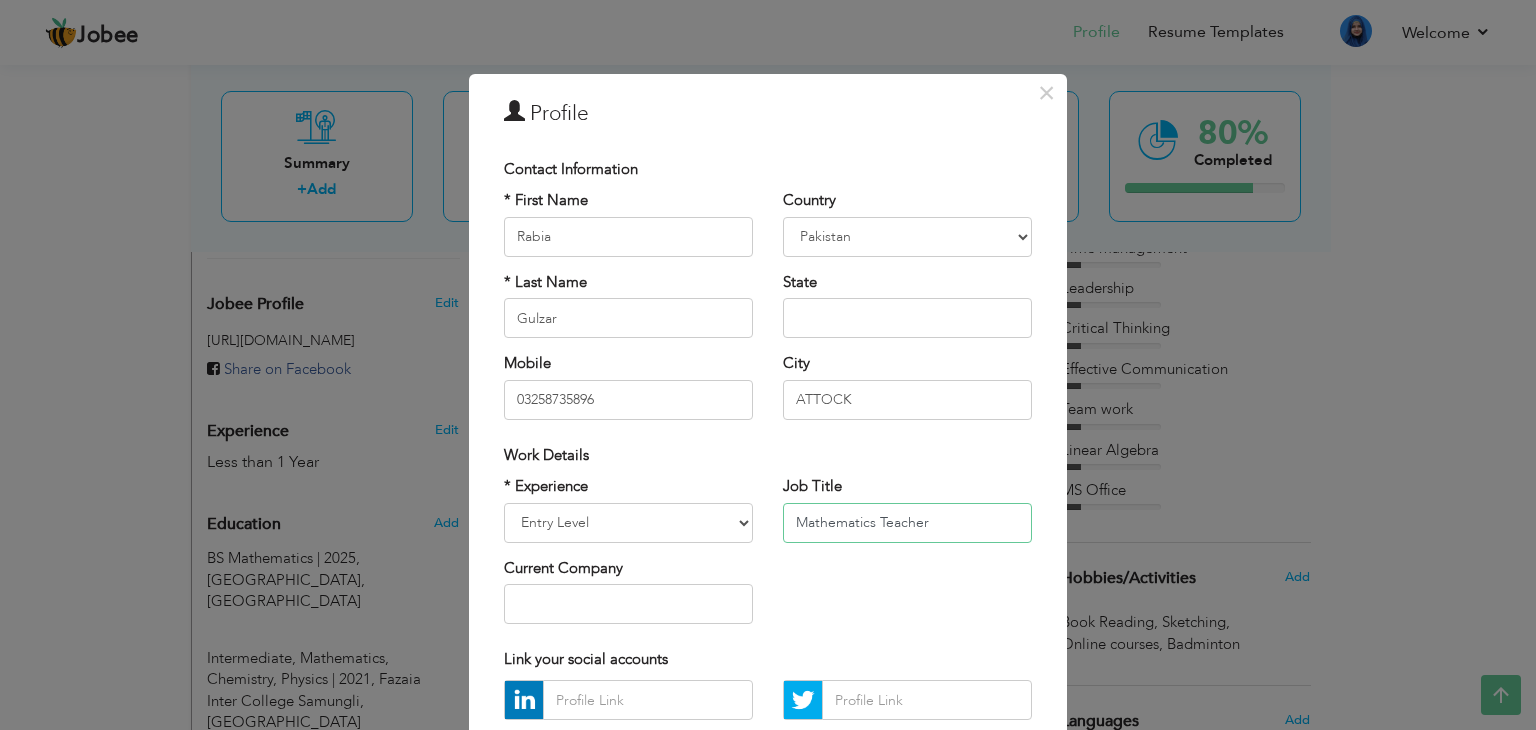 click on "Mathematics Teacher" at bounding box center (907, 523) 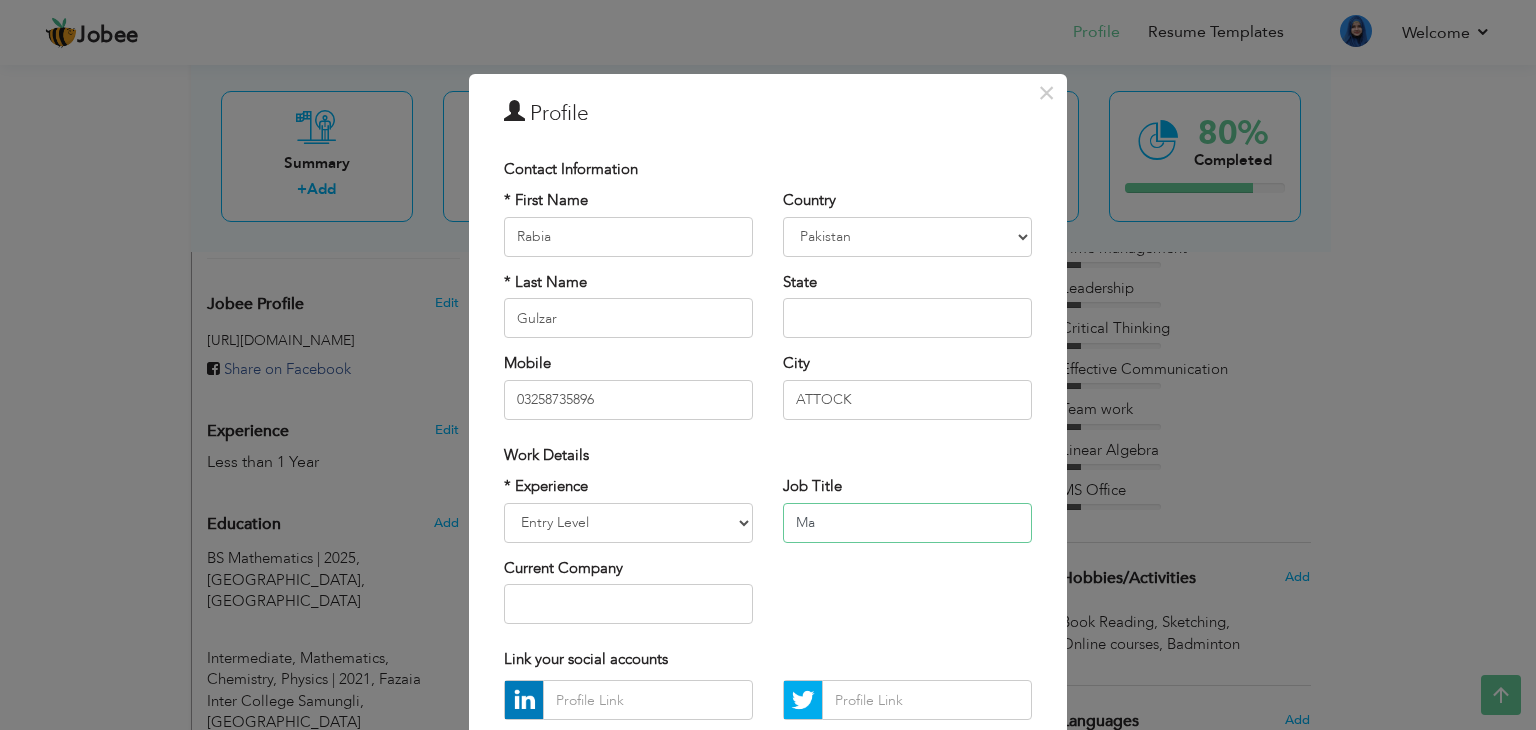 type on "M" 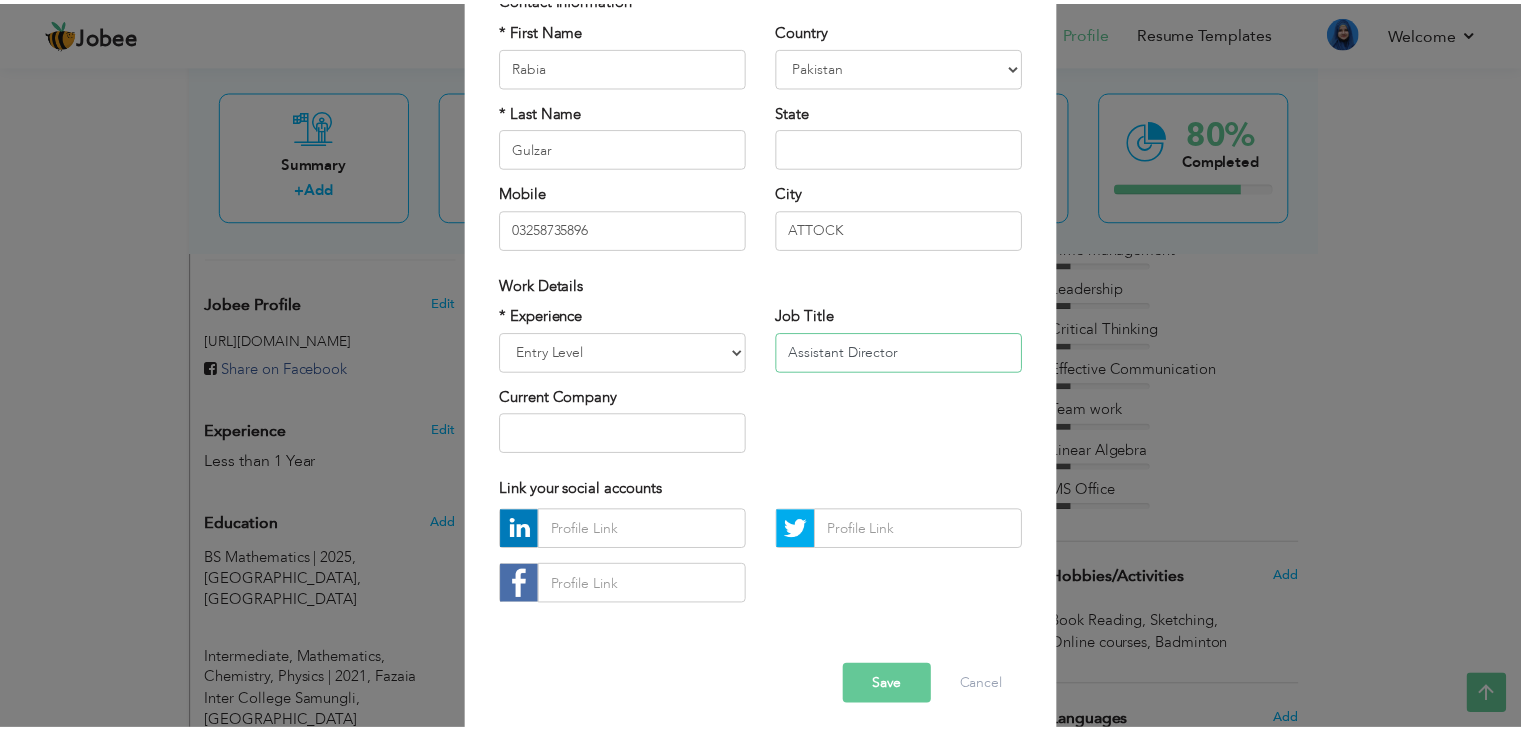 scroll, scrollTop: 172, scrollLeft: 0, axis: vertical 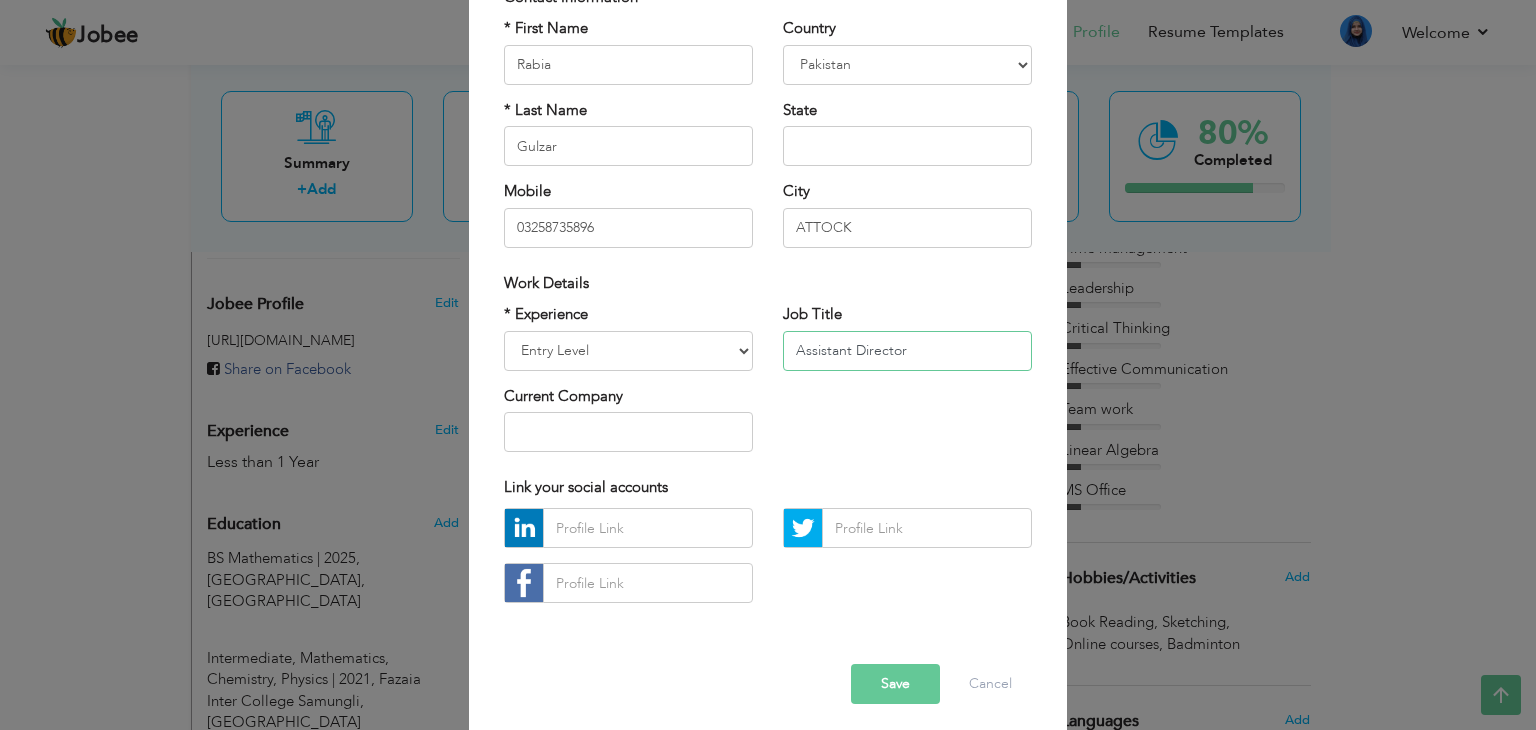 type on "Assistant Director" 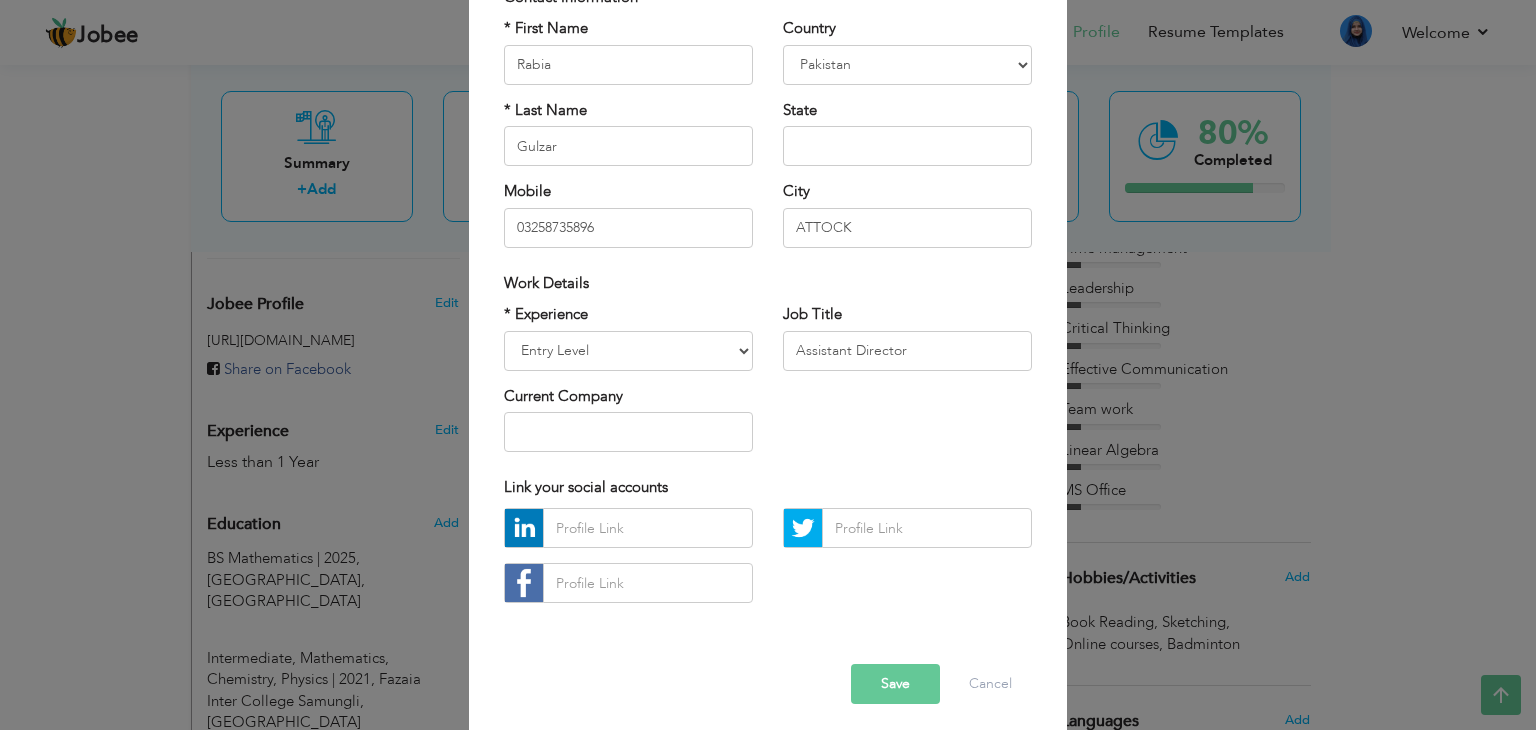 click on "Save" at bounding box center (895, 684) 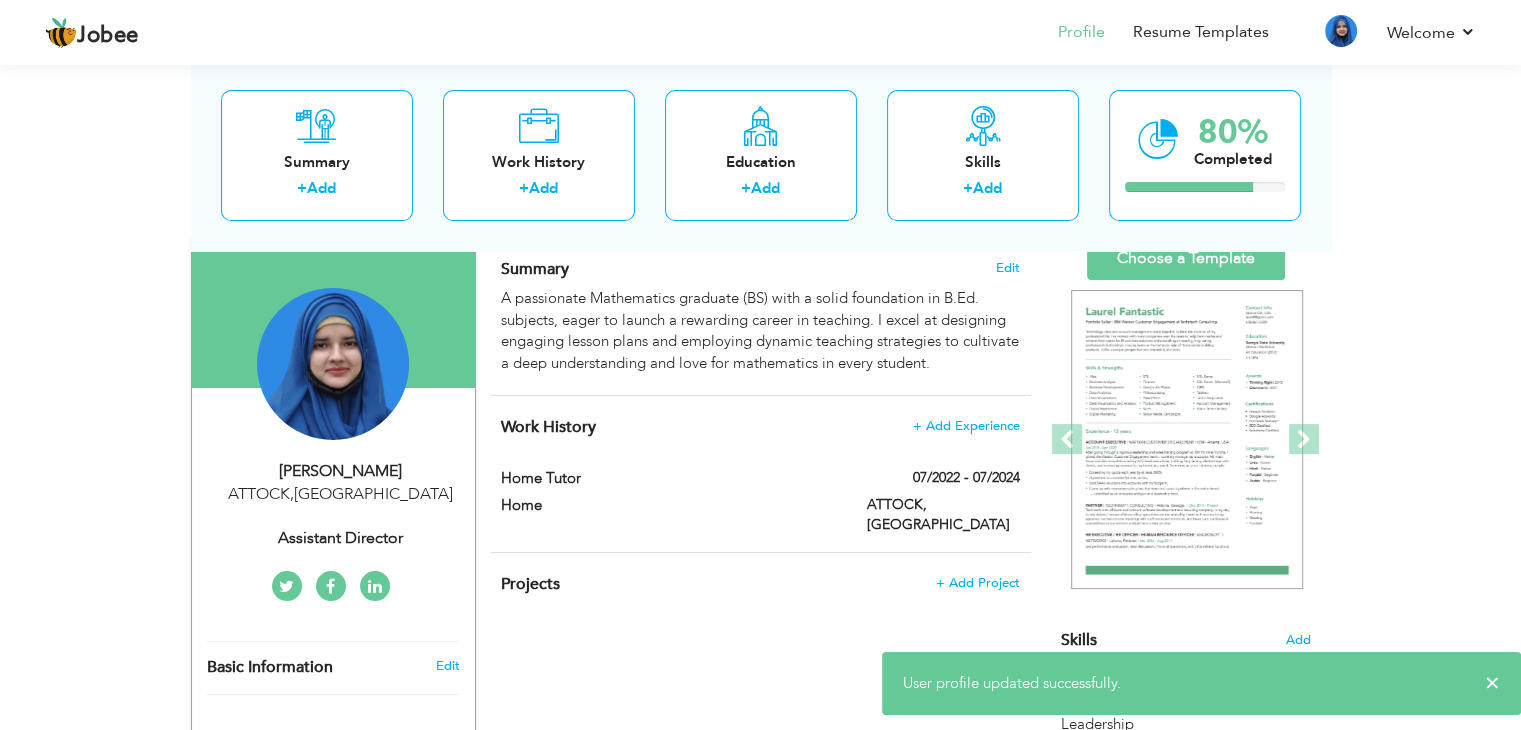 scroll, scrollTop: 140, scrollLeft: 0, axis: vertical 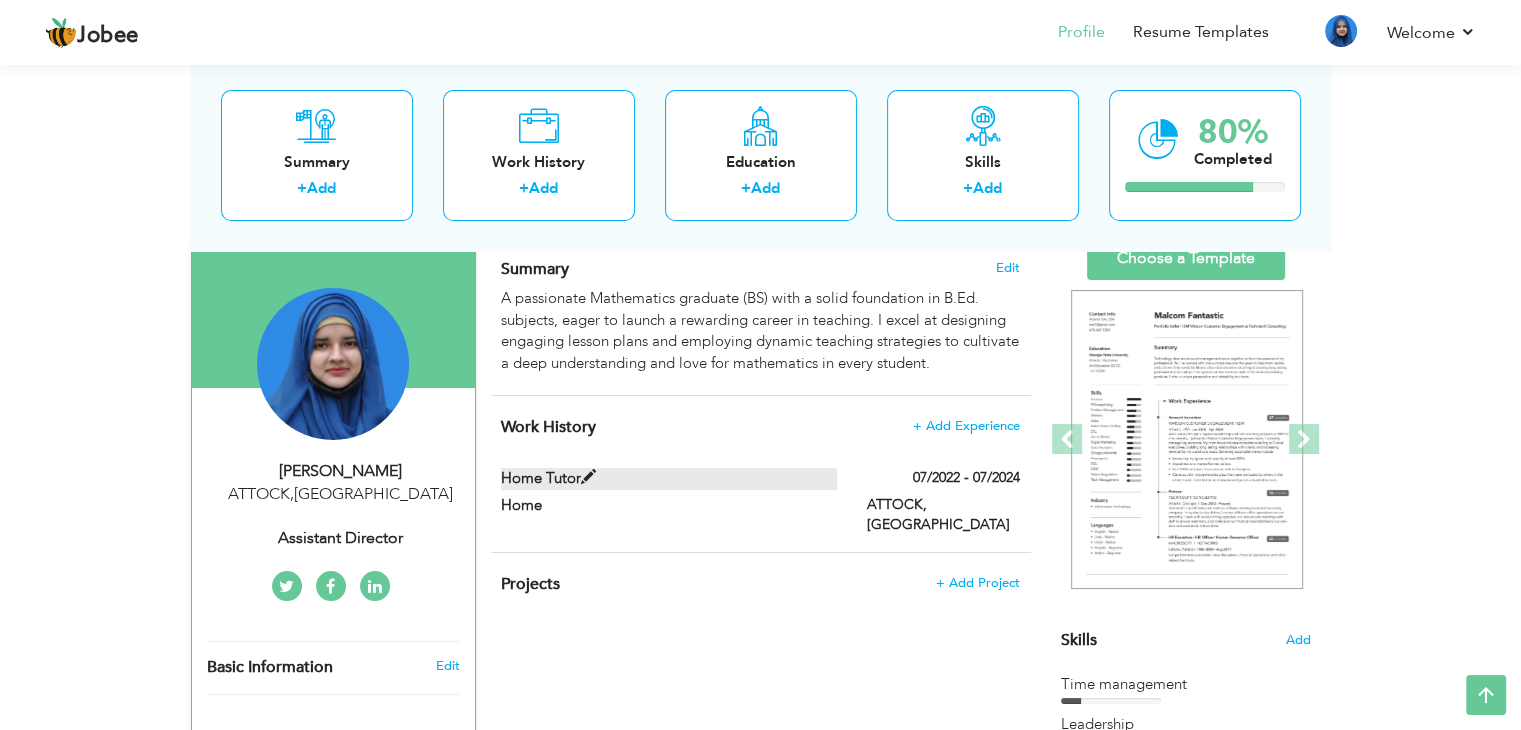 click at bounding box center [588, 477] 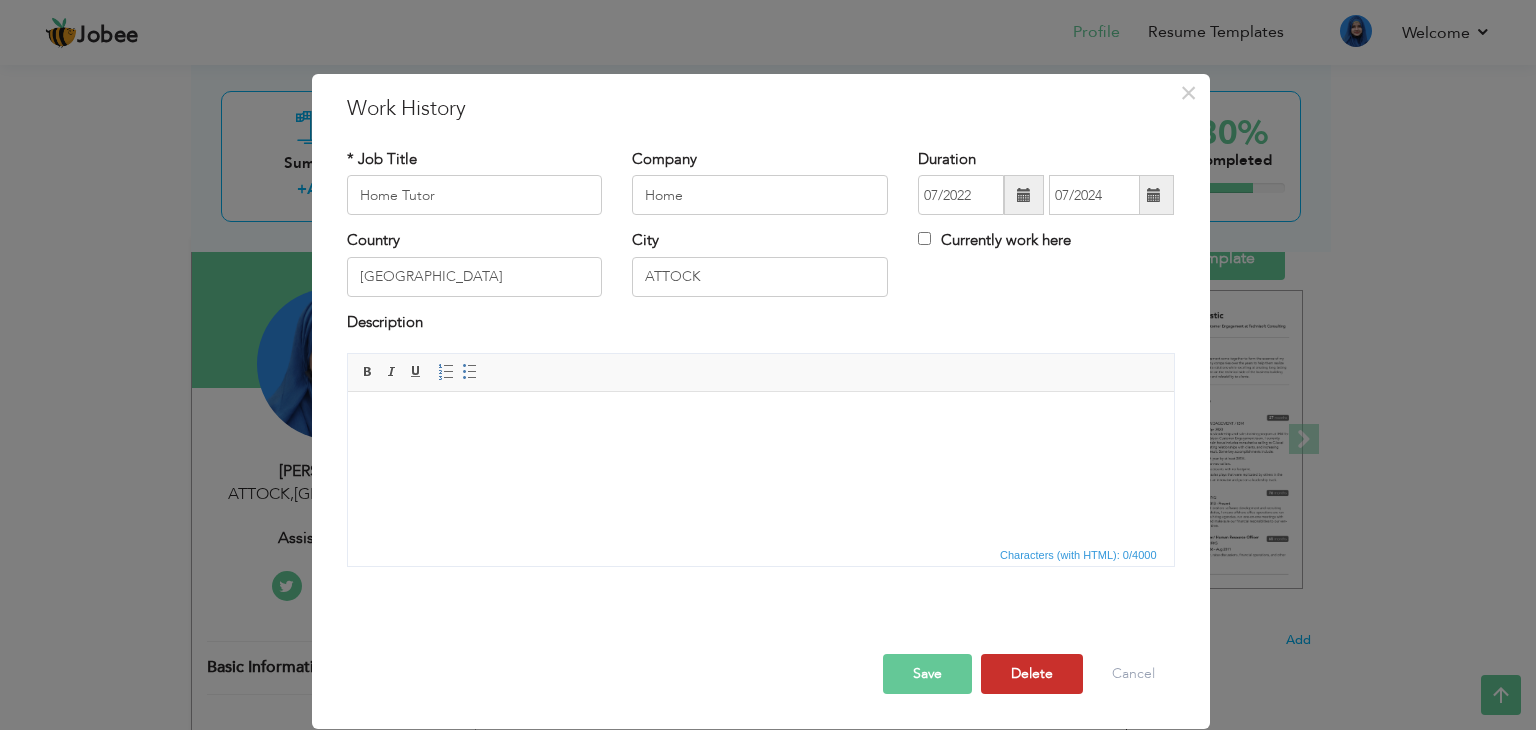 click on "Delete" at bounding box center (1032, 674) 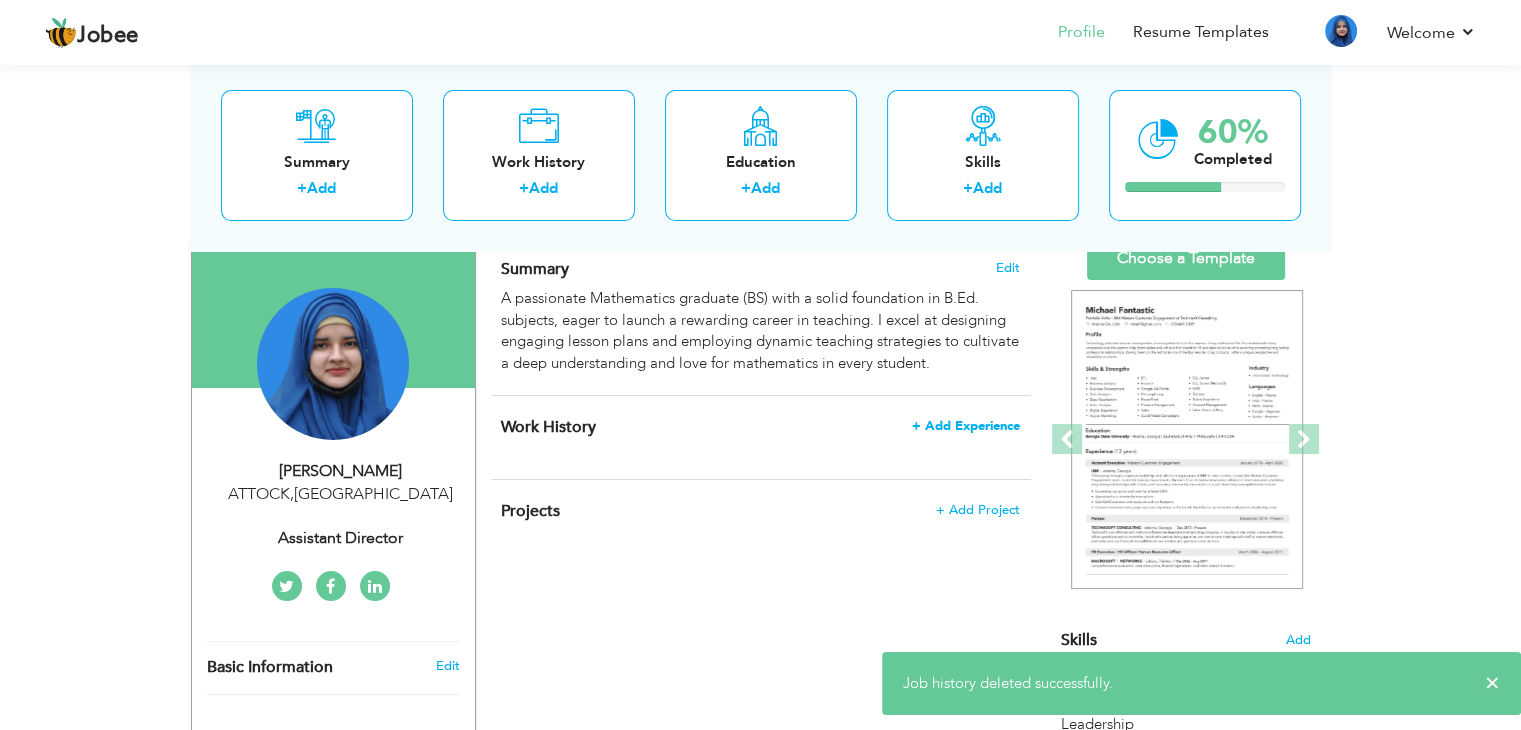 click on "+ Add Experience" at bounding box center (966, 426) 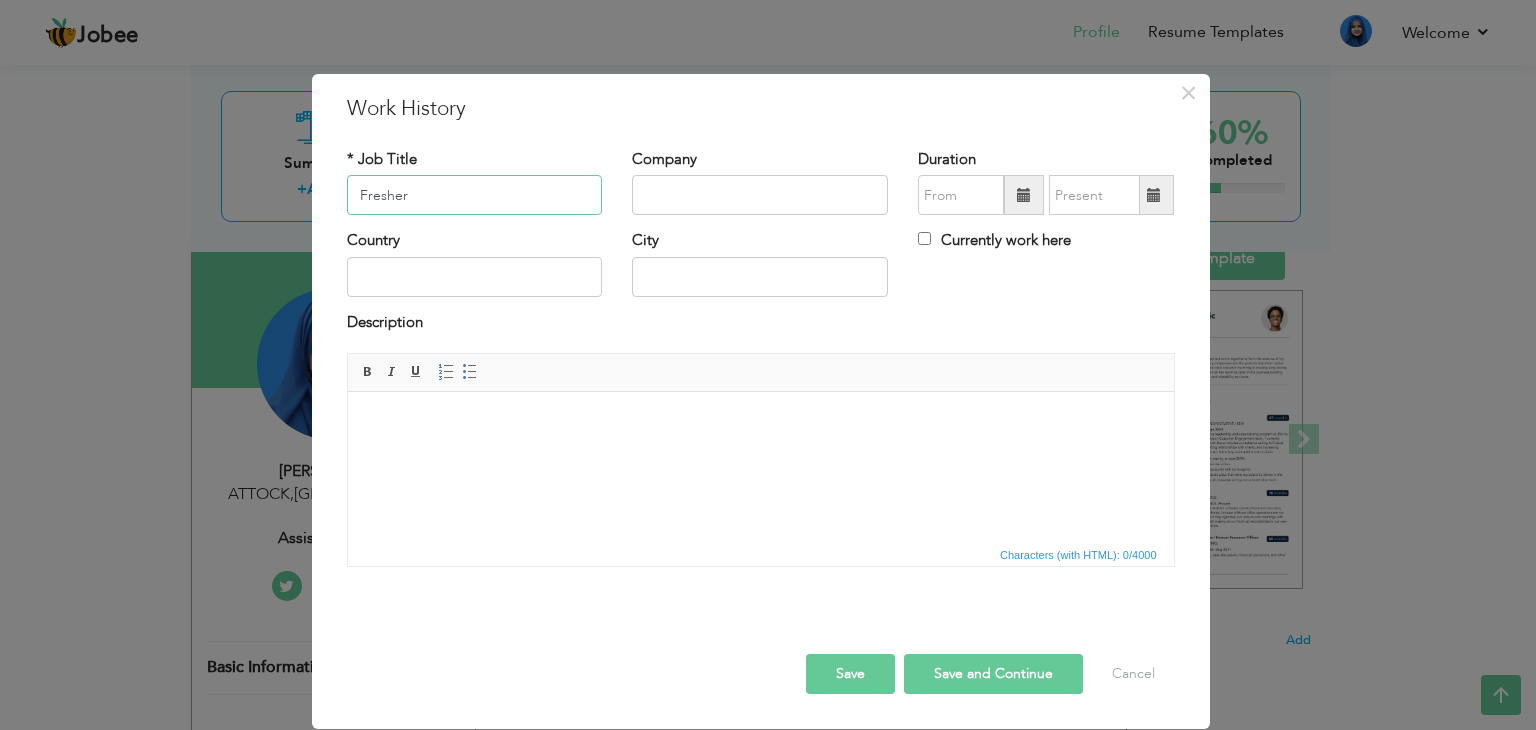 type on "Fresher" 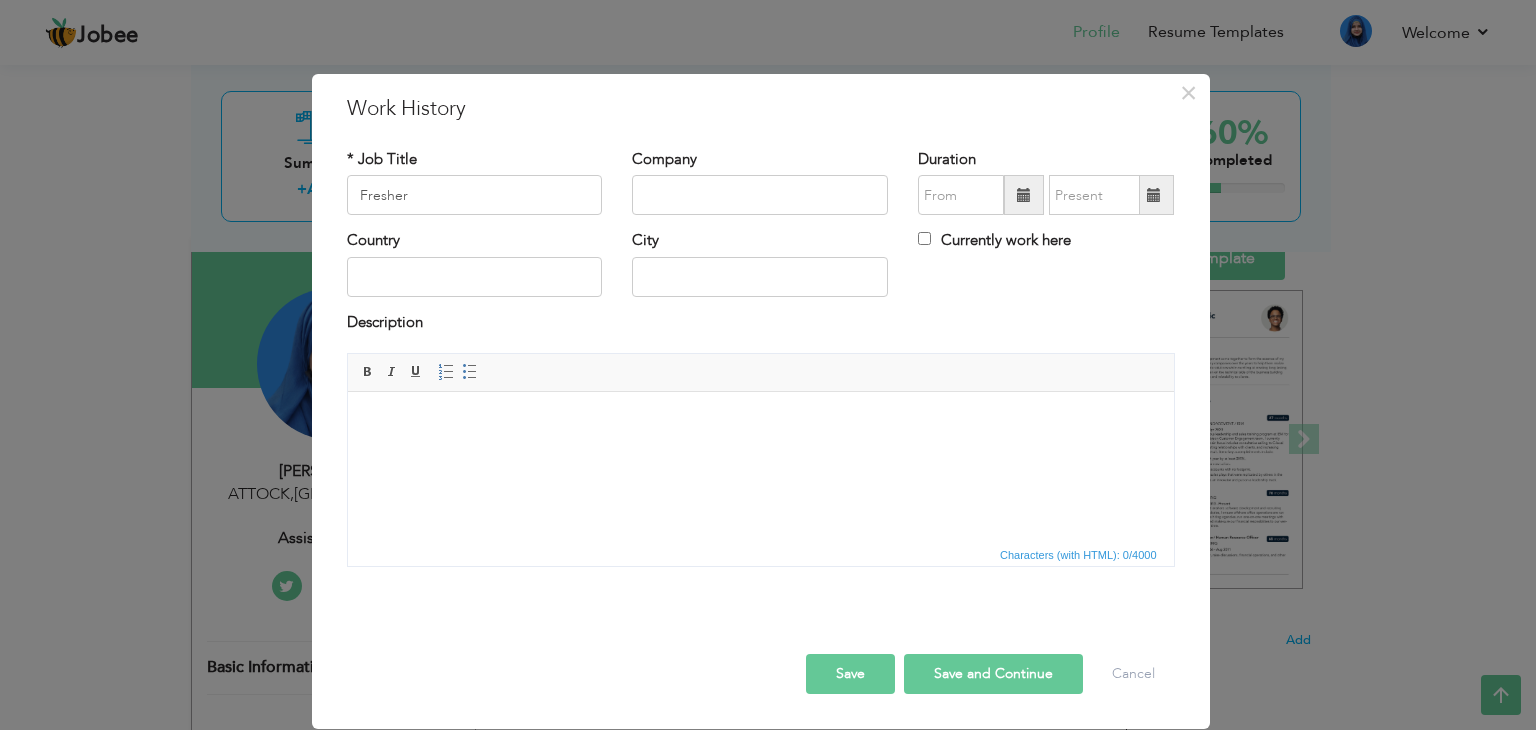 click on "Save" at bounding box center (850, 674) 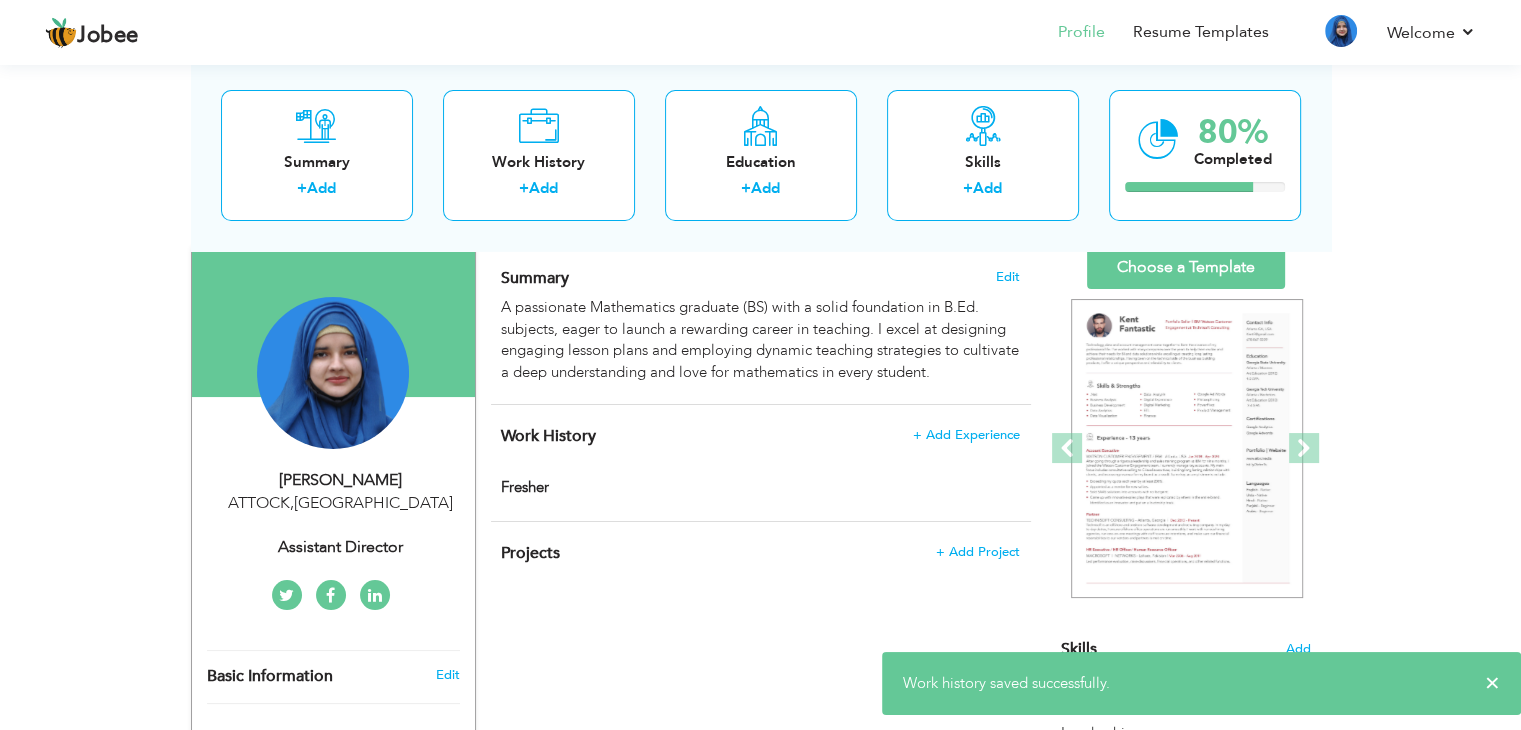scroll, scrollTop: 0, scrollLeft: 0, axis: both 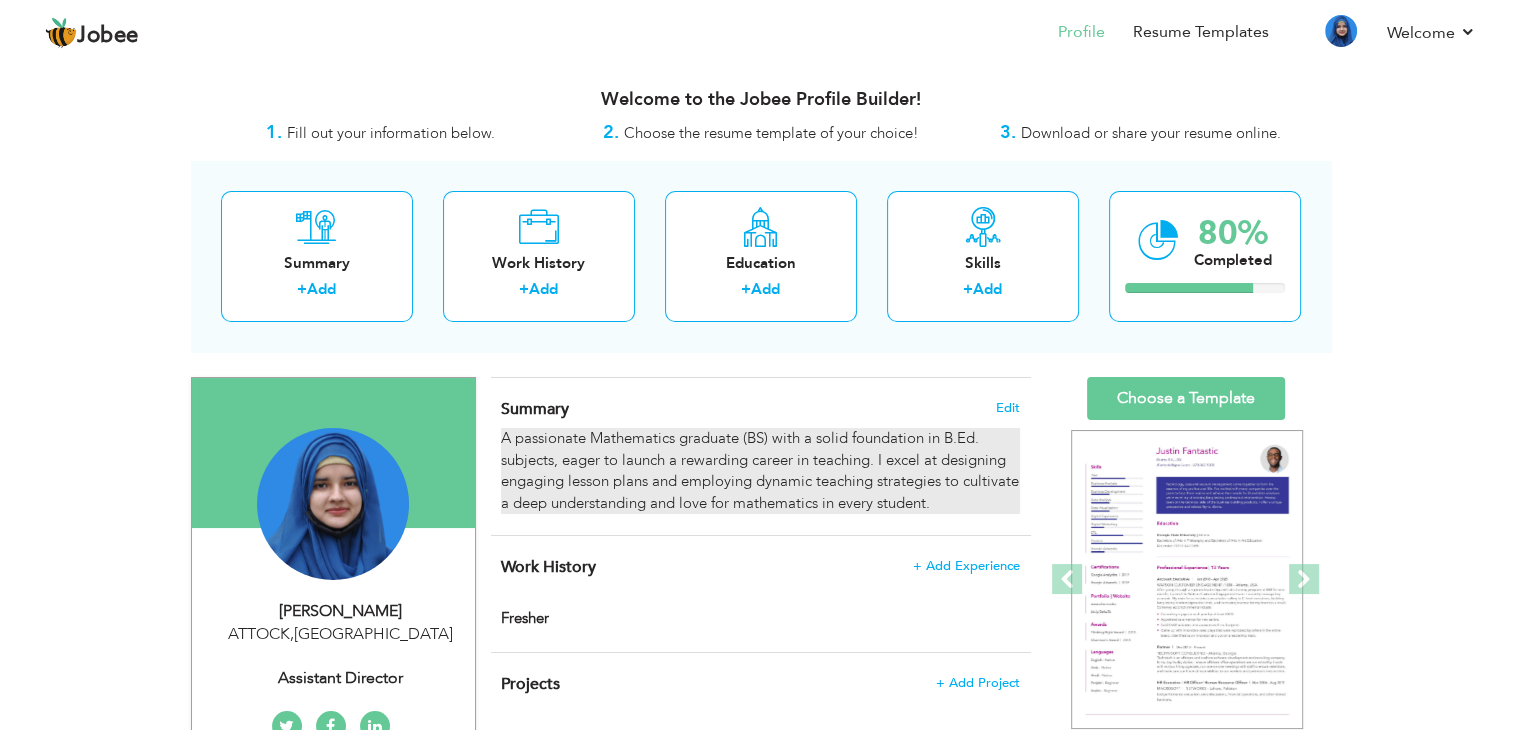 click on "A passionate Mathematics graduate (BS) with a solid foundation in B.Ed. subjects, eager to launch a rewarding career in teaching. I excel at designing engaging lesson plans and employing dynamic teaching strategies to cultivate a deep understanding and love for mathematics in every student." at bounding box center (760, 471) 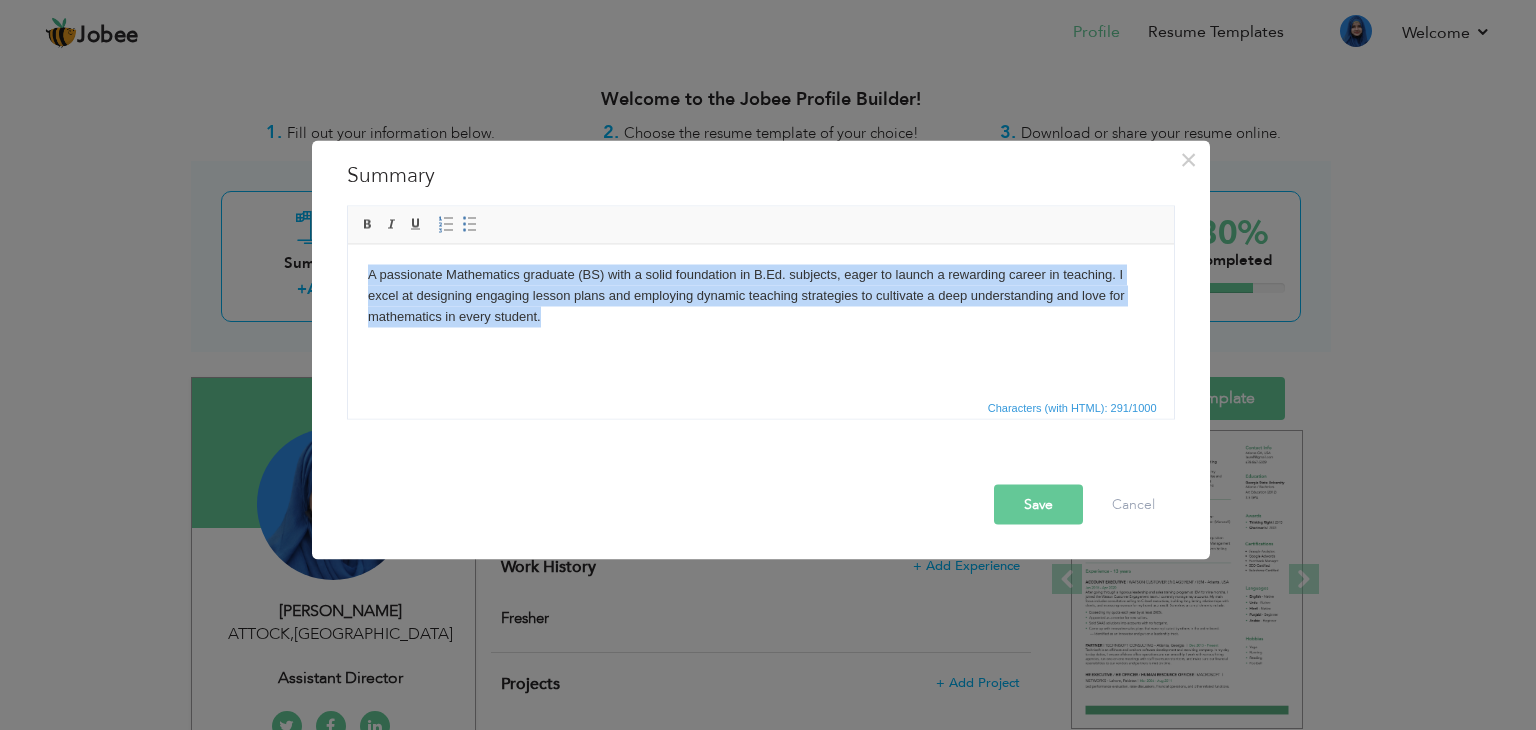 drag, startPoint x: 364, startPoint y: 271, endPoint x: 644, endPoint y: 377, distance: 299.39273 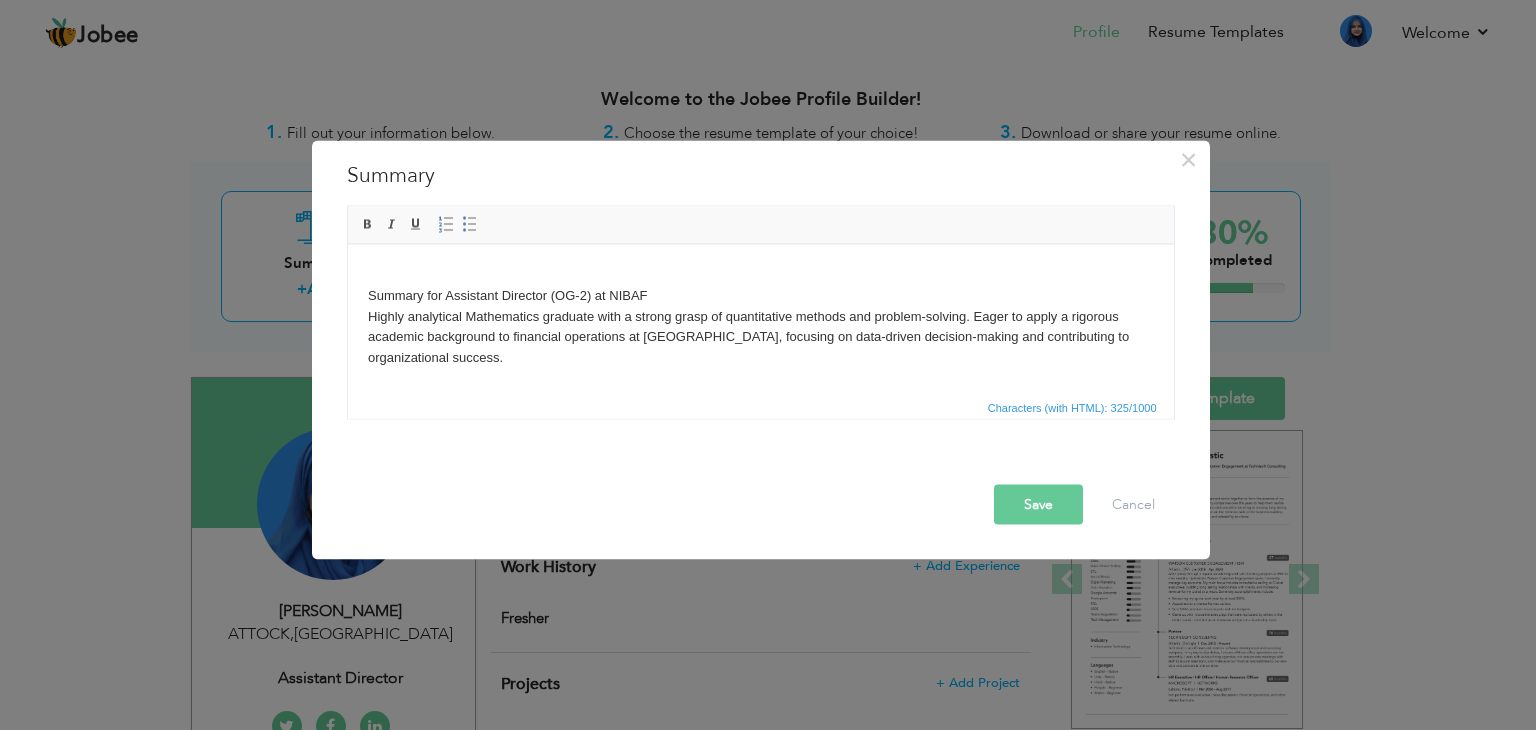 click on "Summary for Assistant Director (OG-2) at NIBAF Highly analytical Mathematics graduate with a strong grasp of quantitative methods and problem-solving. Eager to apply a rigorous academic background to financial operations at [GEOGRAPHIC_DATA], focusing on data-driven decision-making and contributing to organizational success." at bounding box center (760, 316) 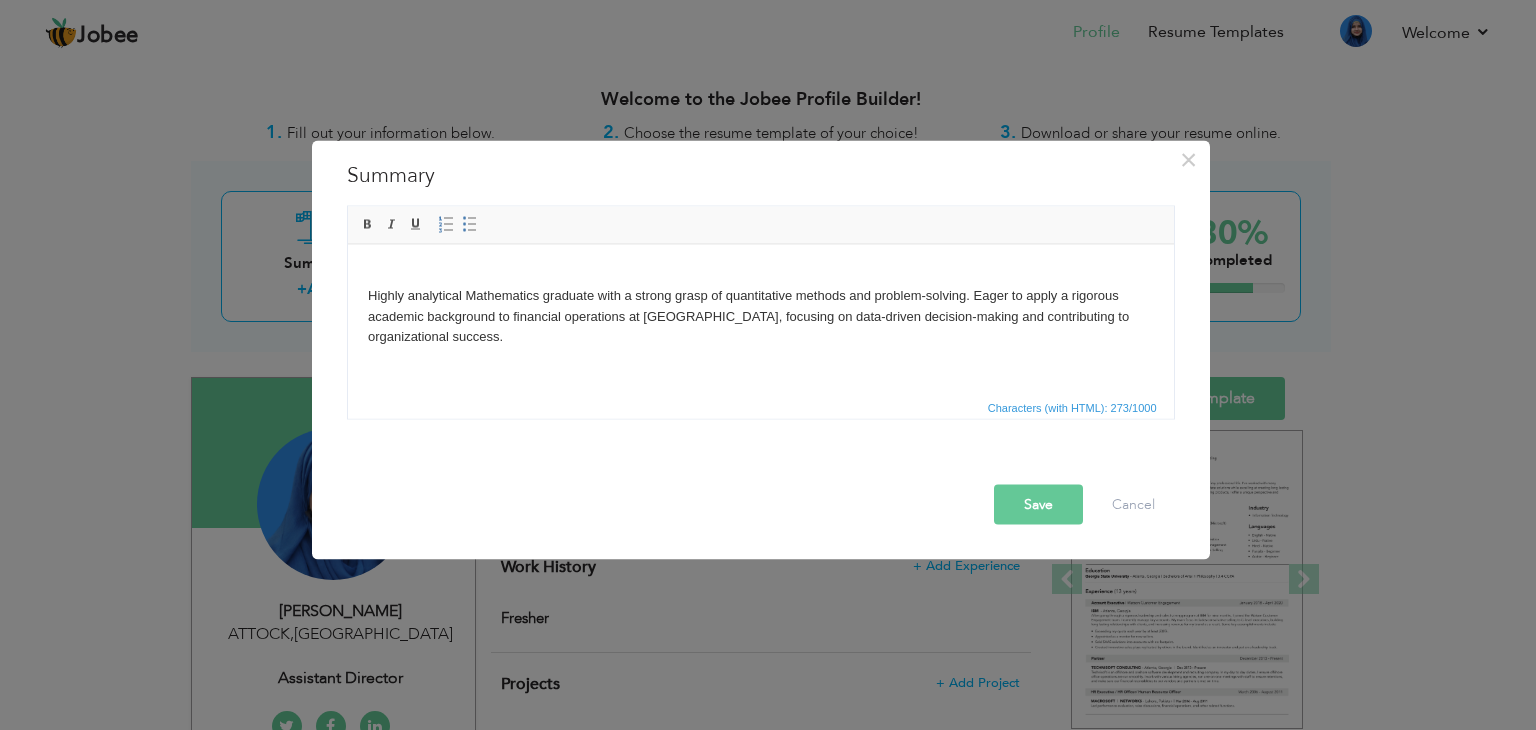 click on "Save" at bounding box center [1038, 505] 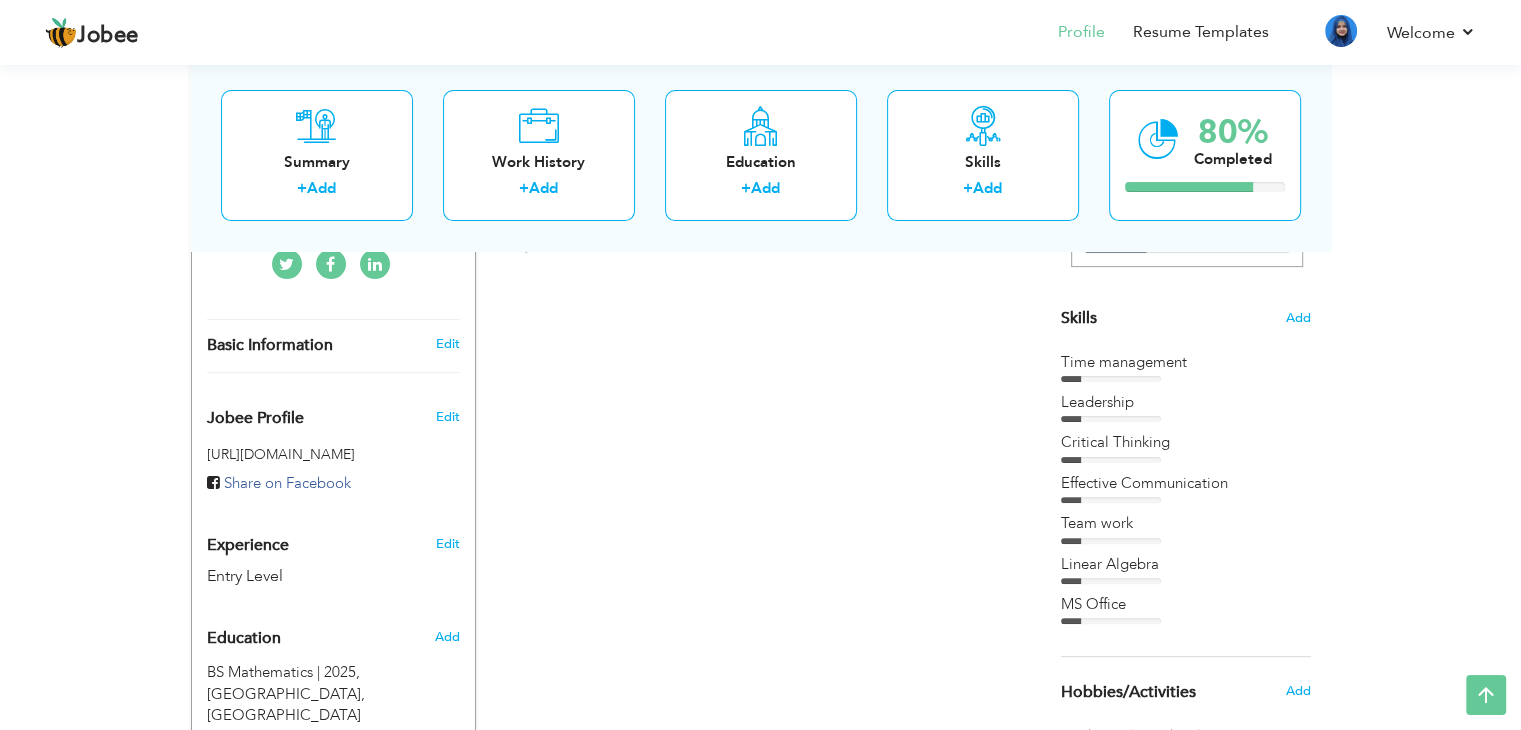 scroll, scrollTop: 463, scrollLeft: 0, axis: vertical 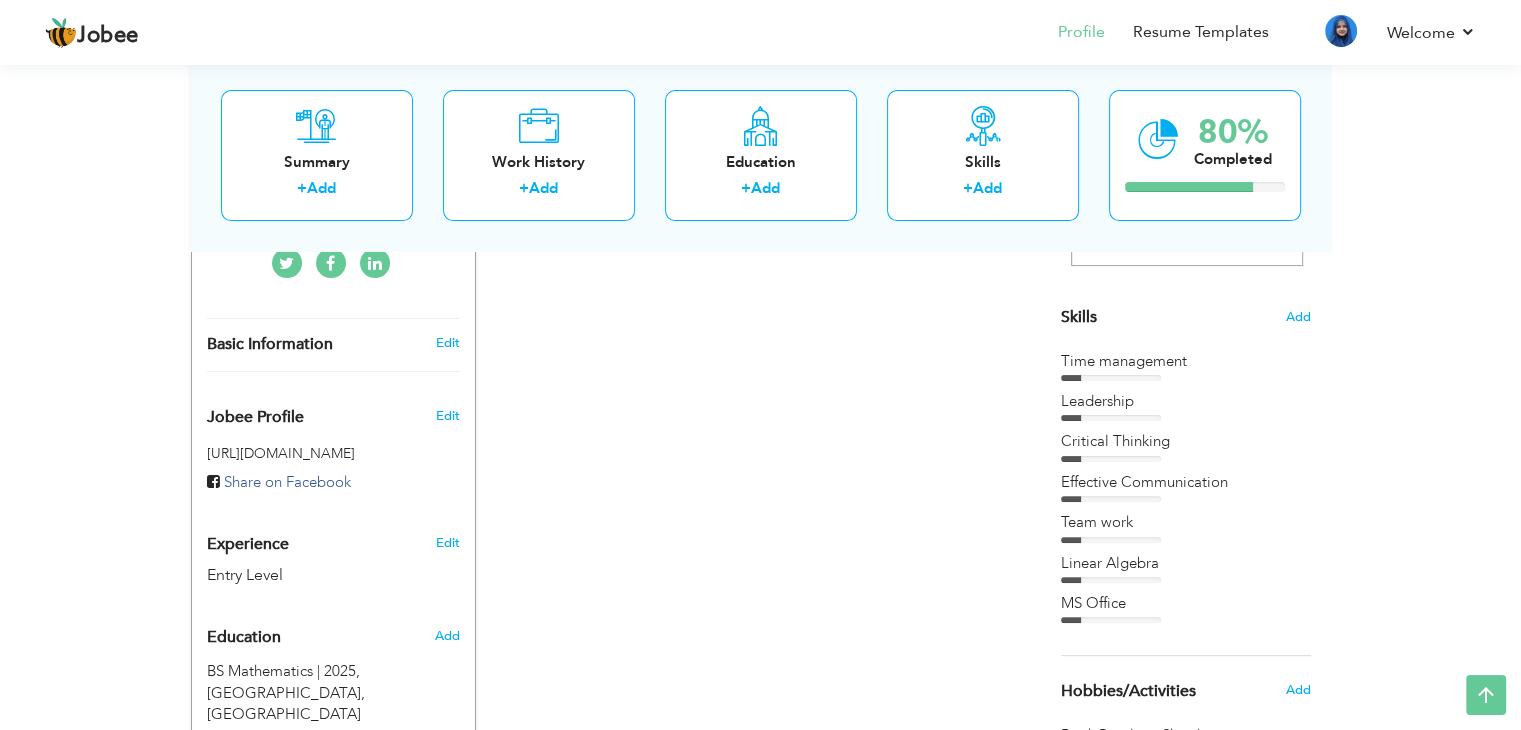 click on "‹ › Previous Next" at bounding box center (1186, 132) 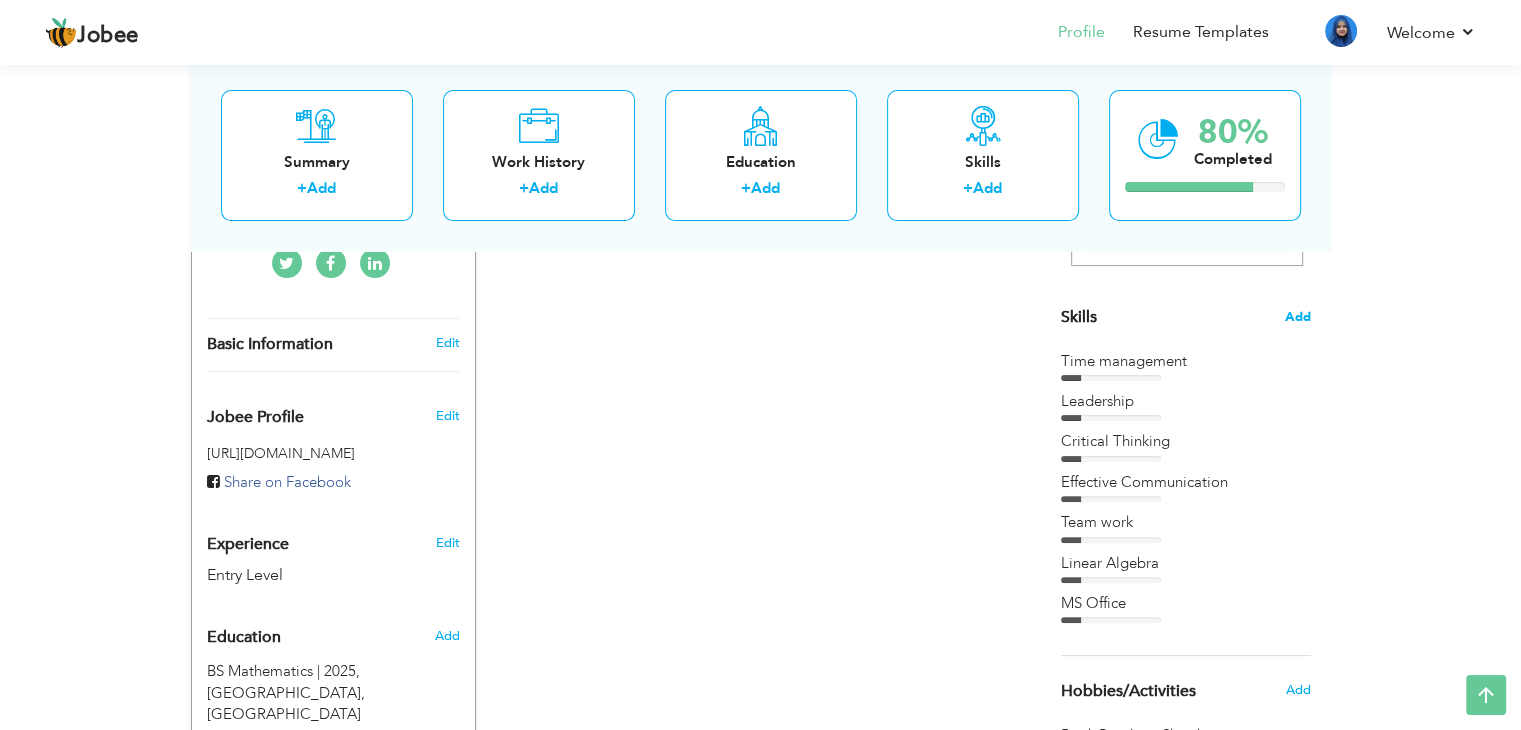click on "Add" at bounding box center [1298, 317] 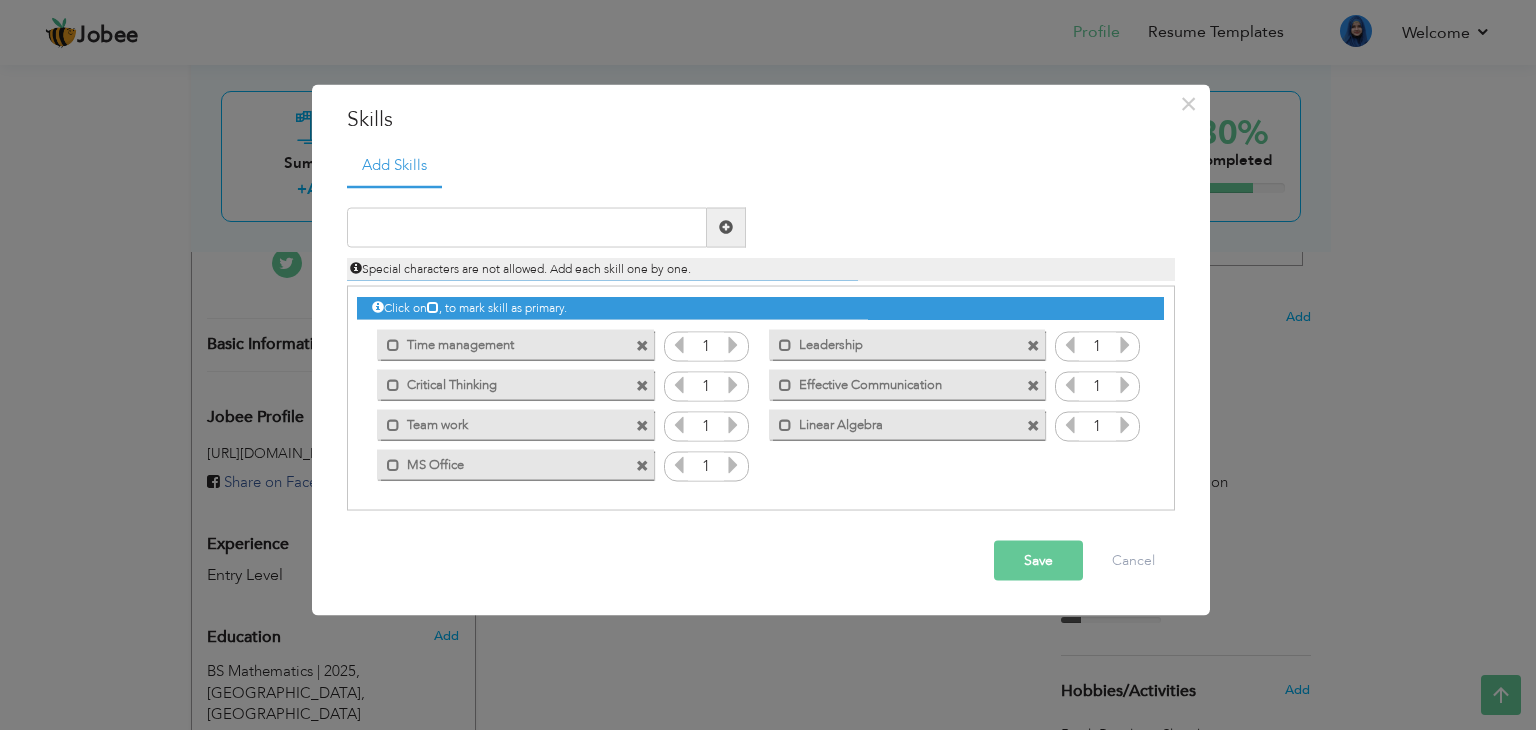 click at bounding box center (1033, 426) 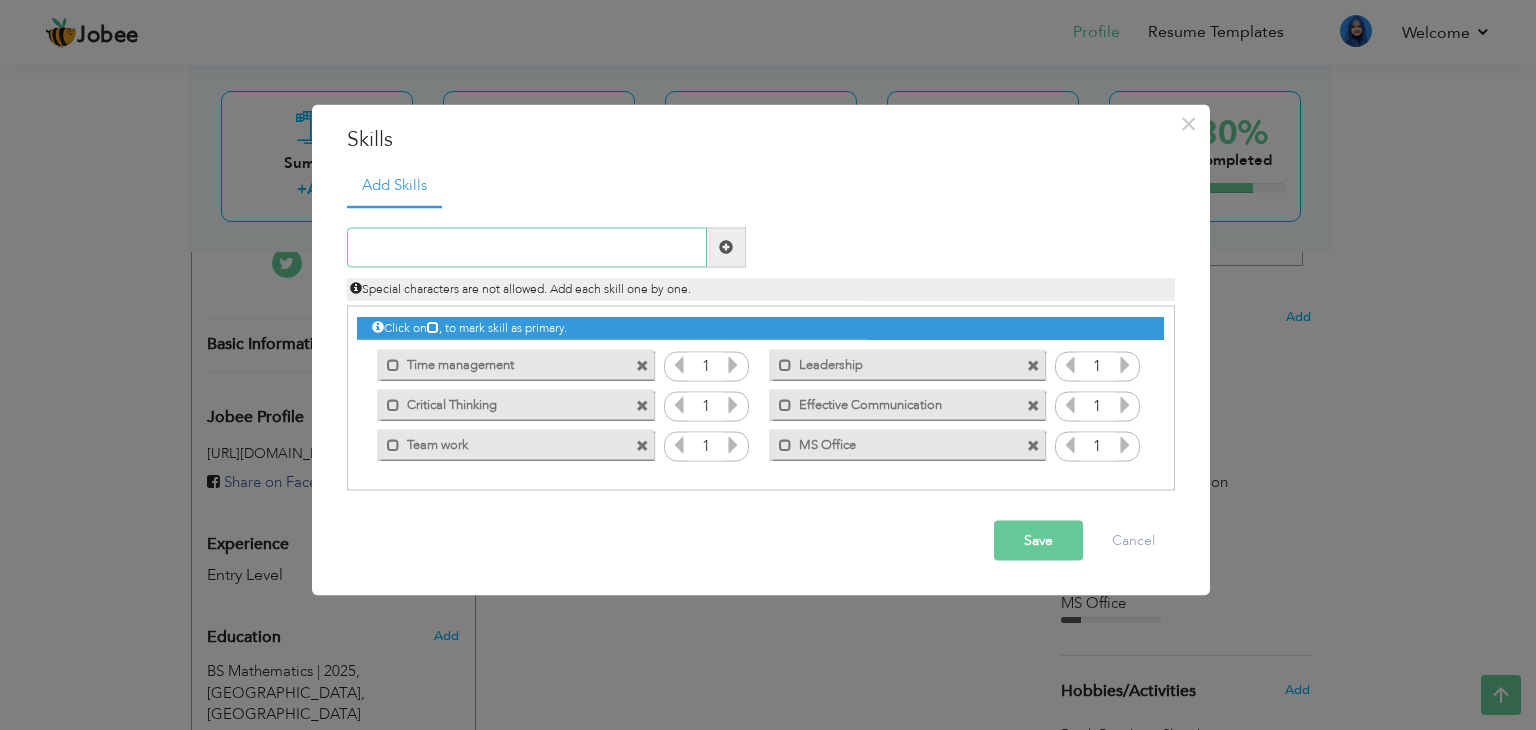click at bounding box center (527, 247) 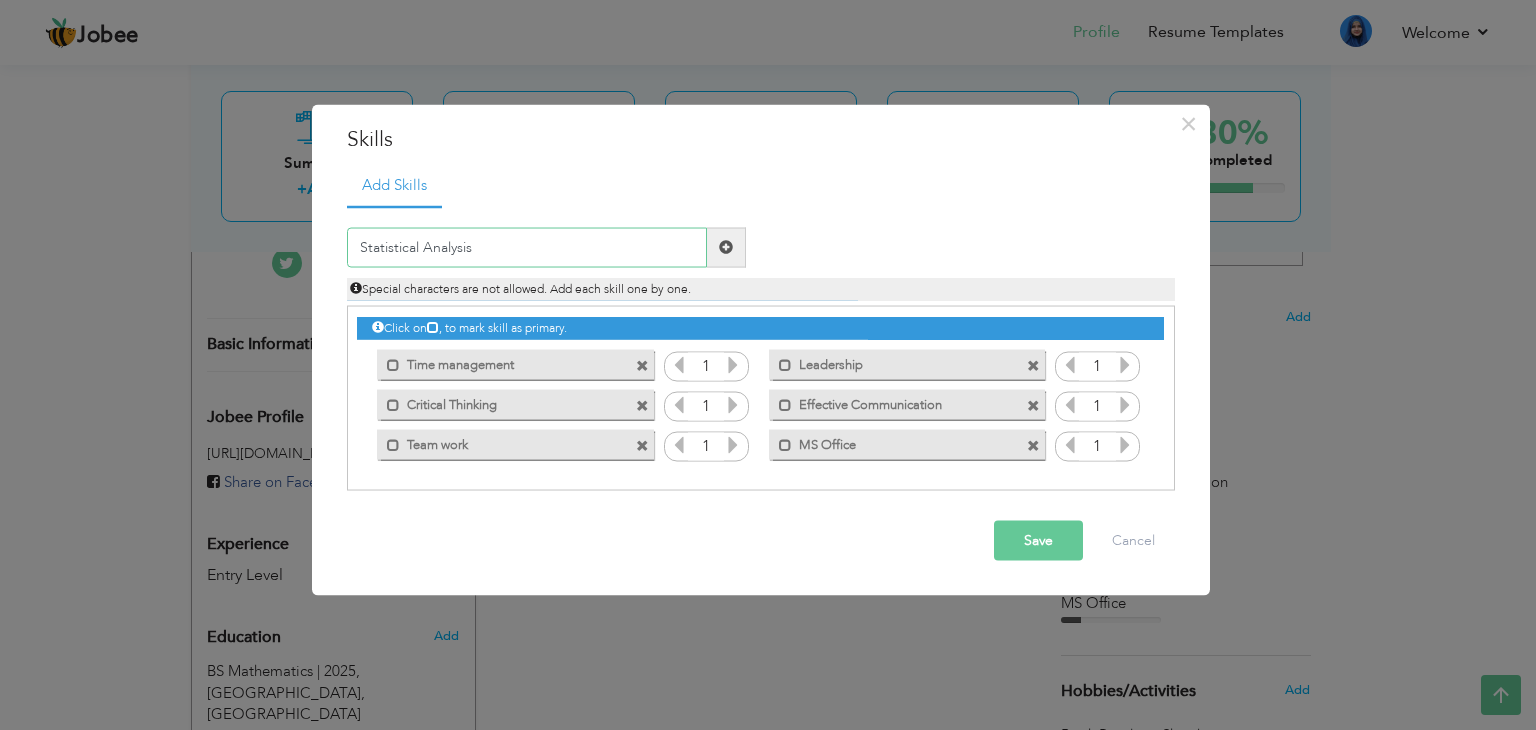 type on "Statistical Analysis" 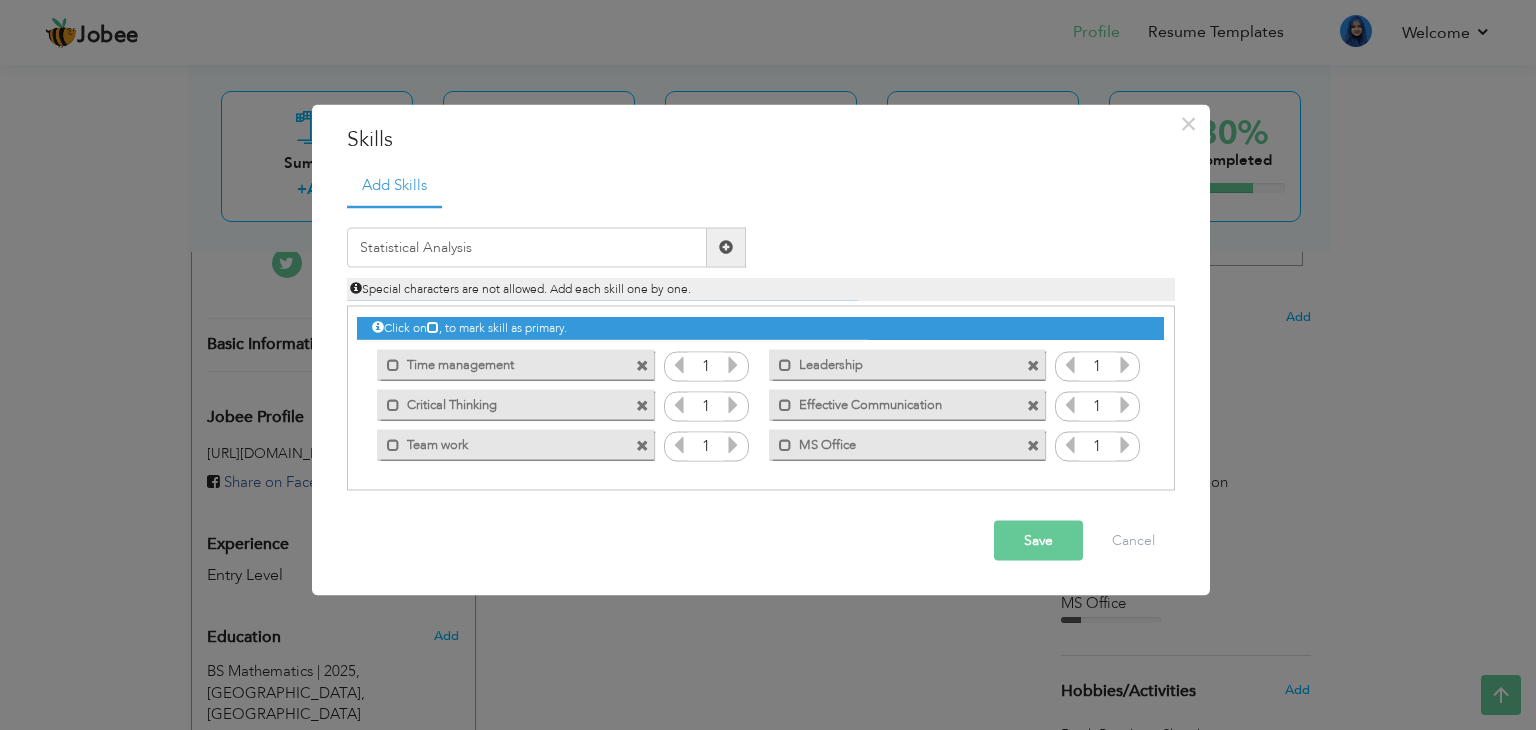 click at bounding box center [726, 247] 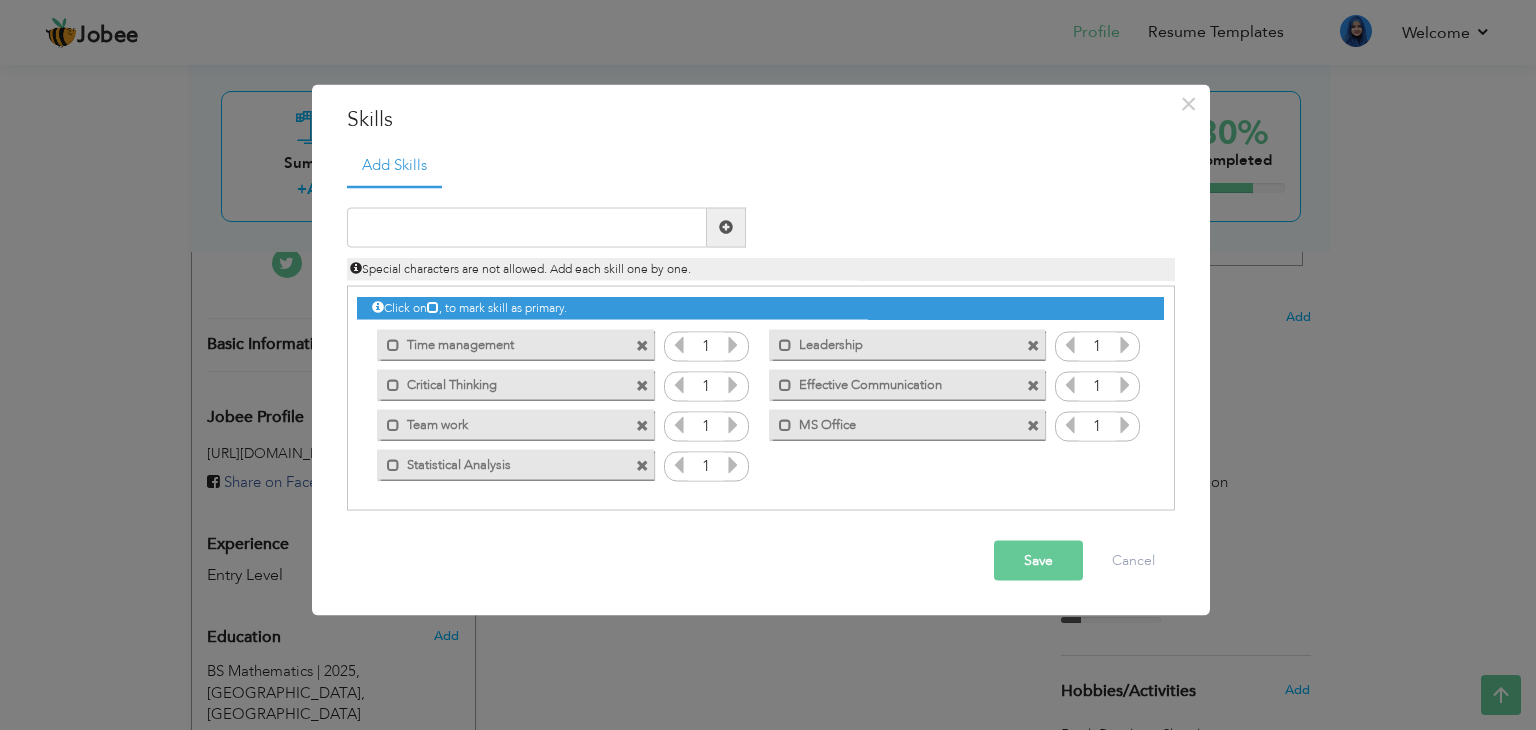 click on "Save" at bounding box center (1038, 560) 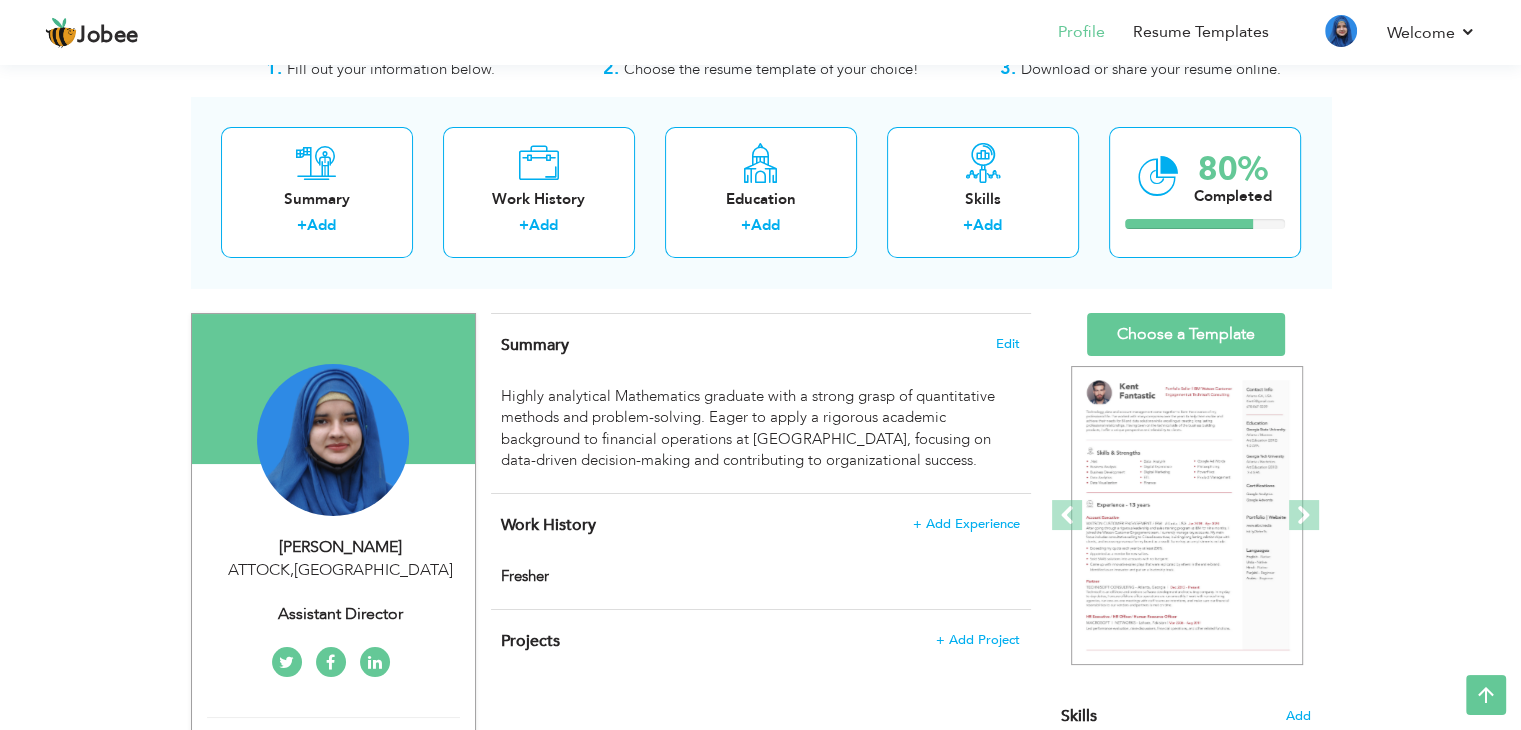 scroll, scrollTop: 0, scrollLeft: 0, axis: both 